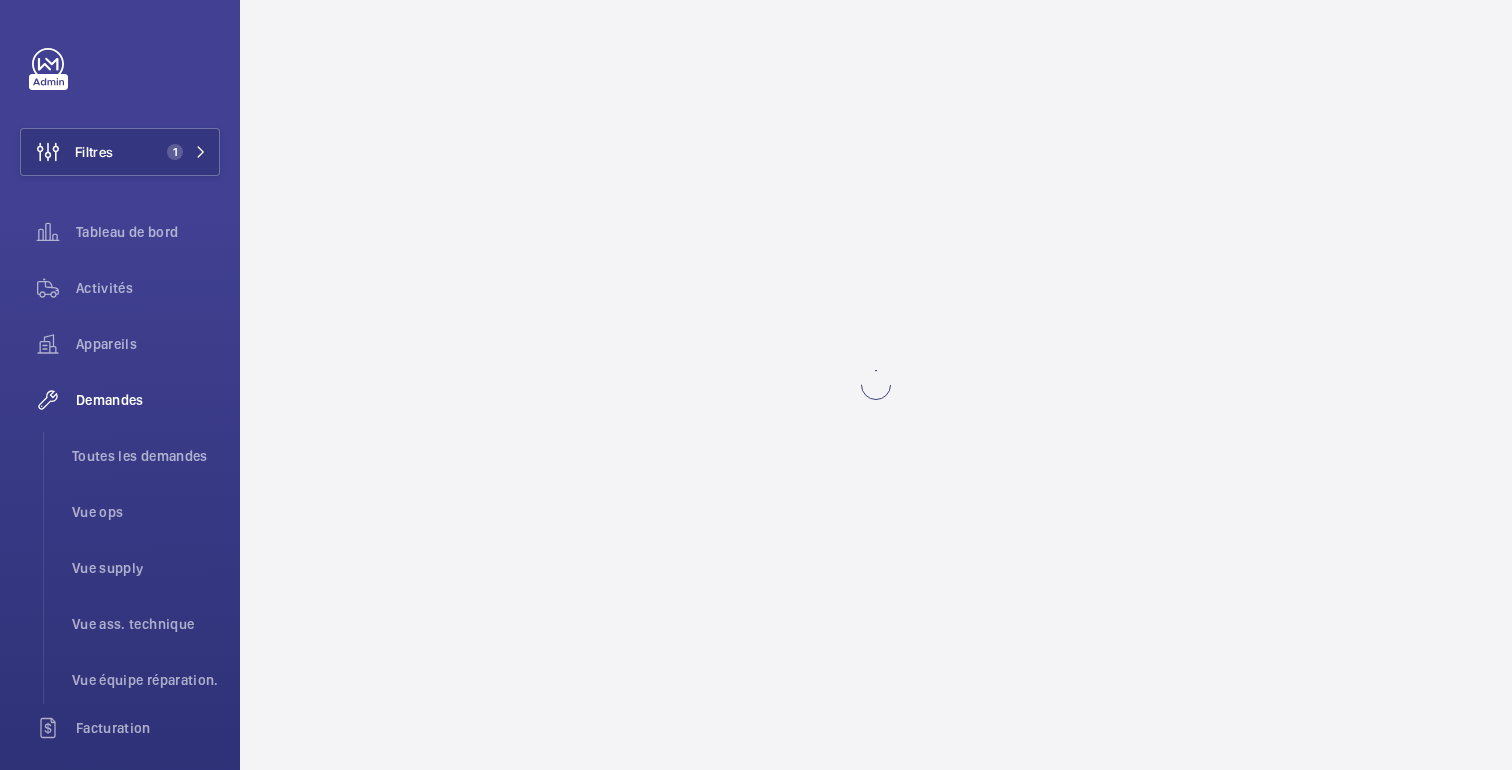 scroll, scrollTop: 0, scrollLeft: 0, axis: both 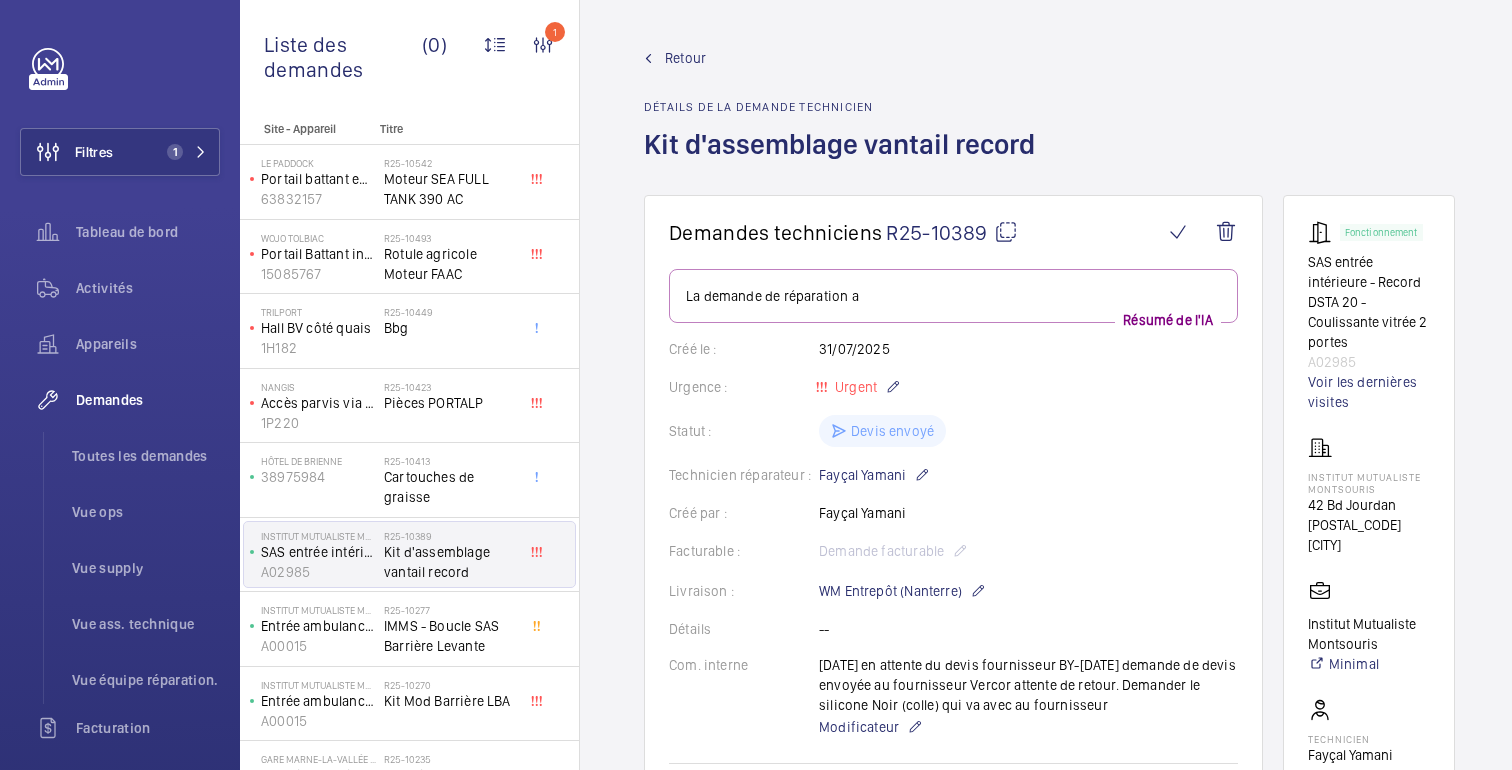 click on "Retour" 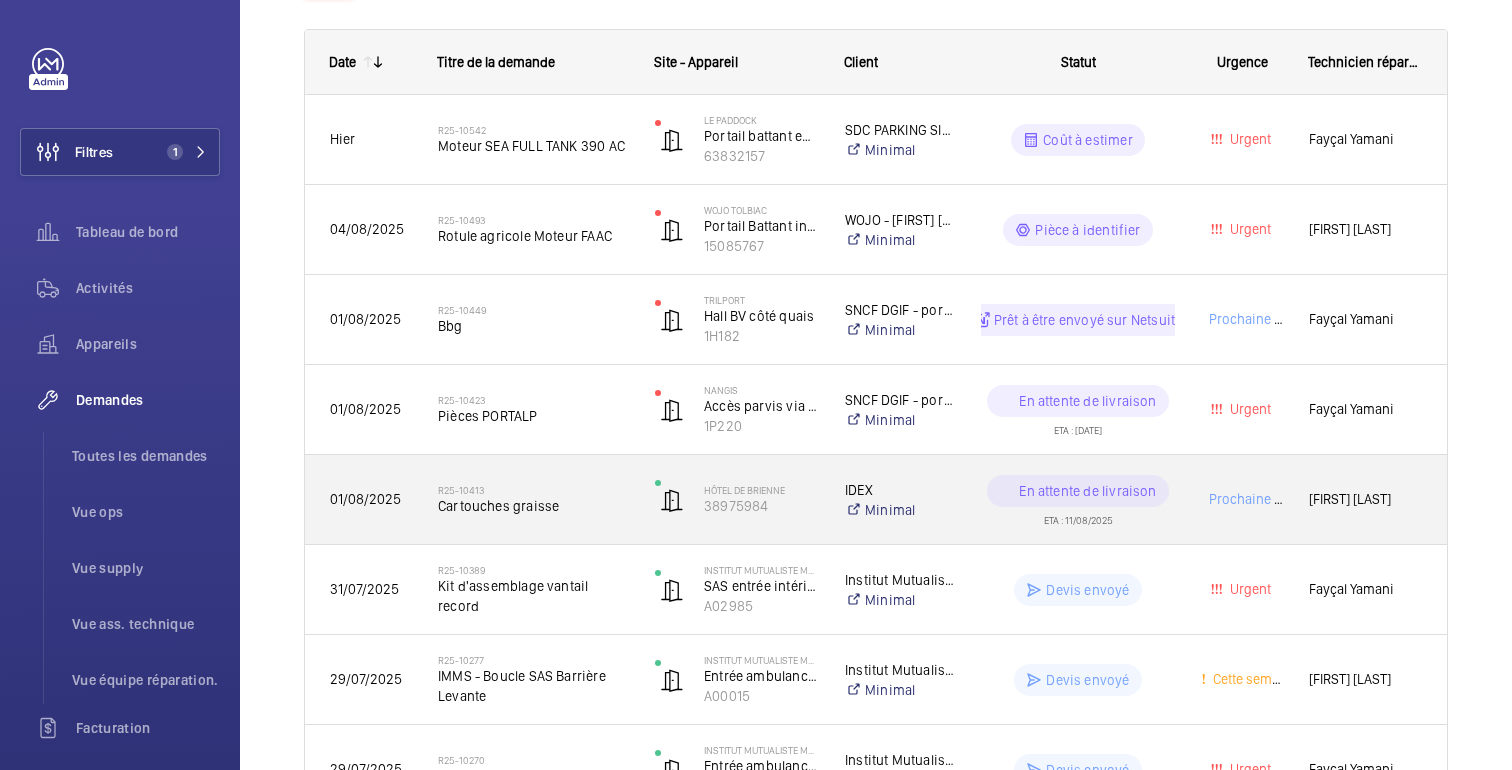 scroll, scrollTop: 0, scrollLeft: 0, axis: both 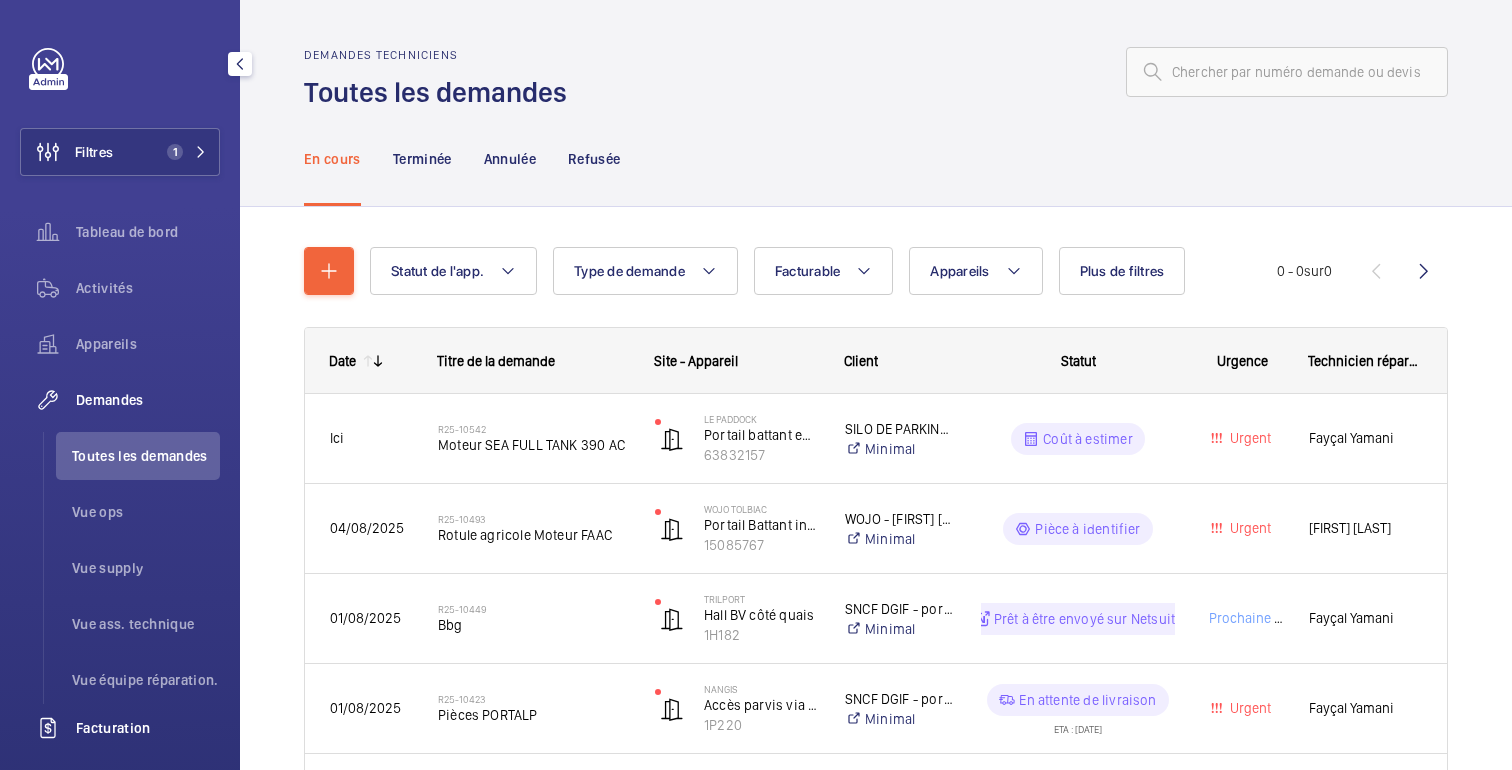 click on "Facturation" 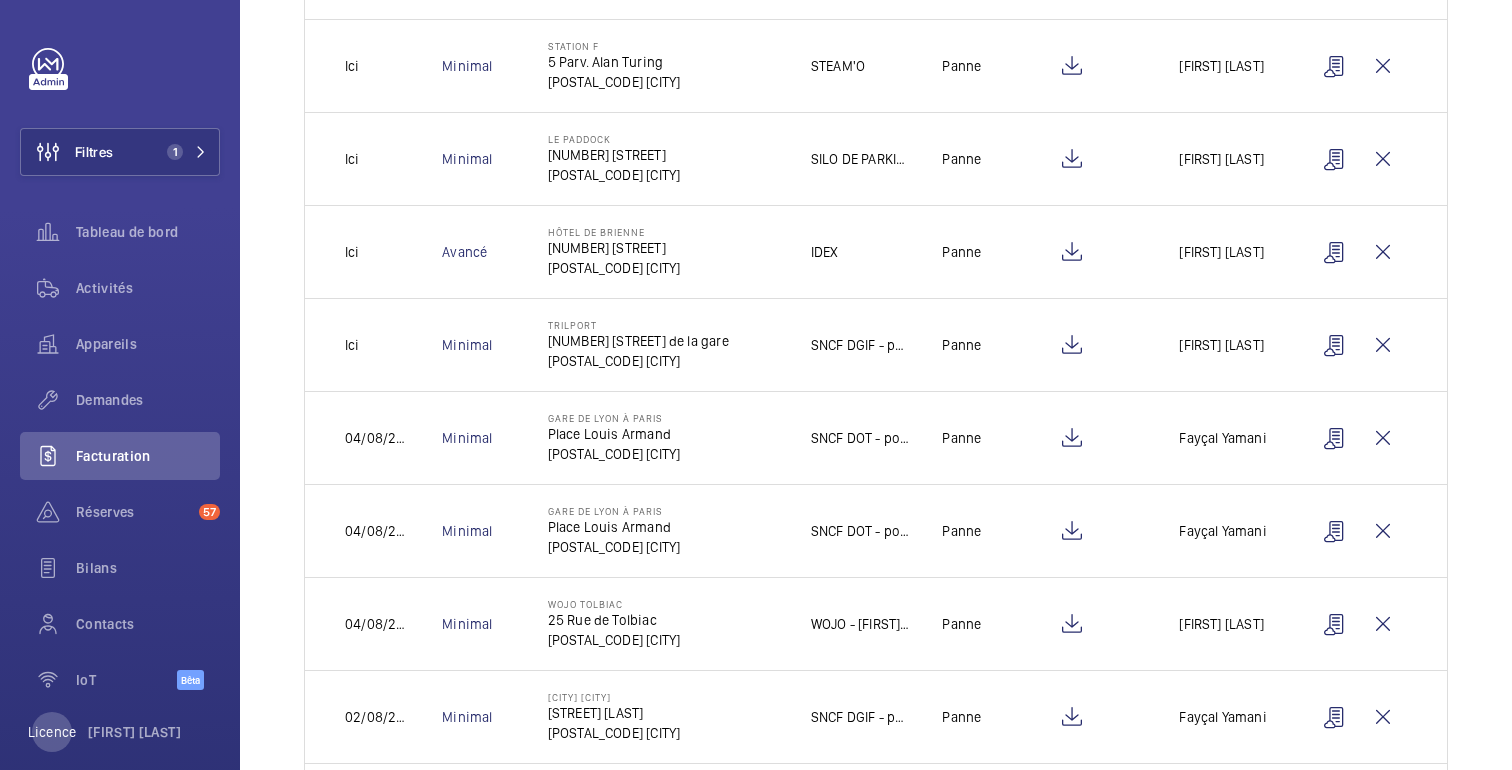 scroll, scrollTop: 477, scrollLeft: 0, axis: vertical 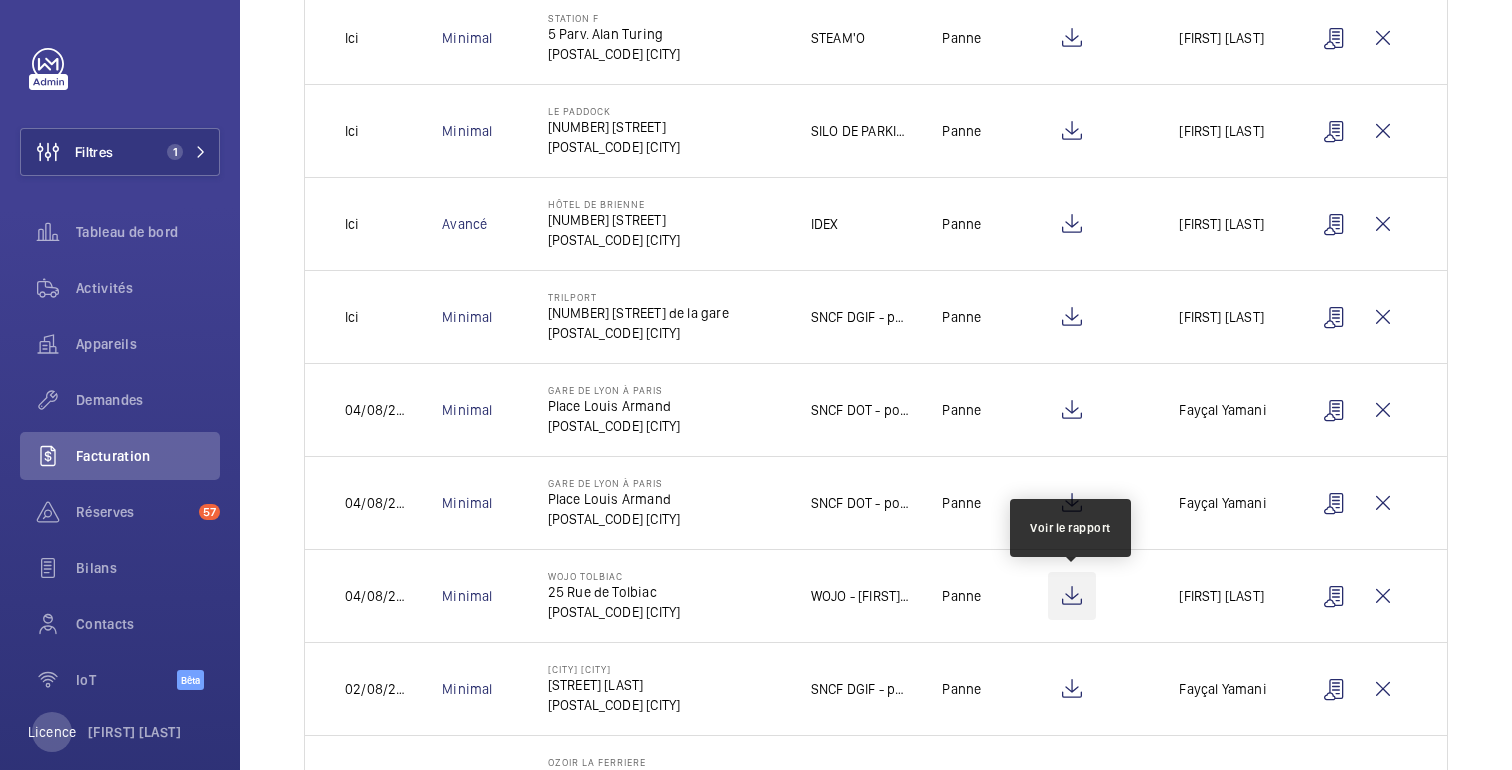 click 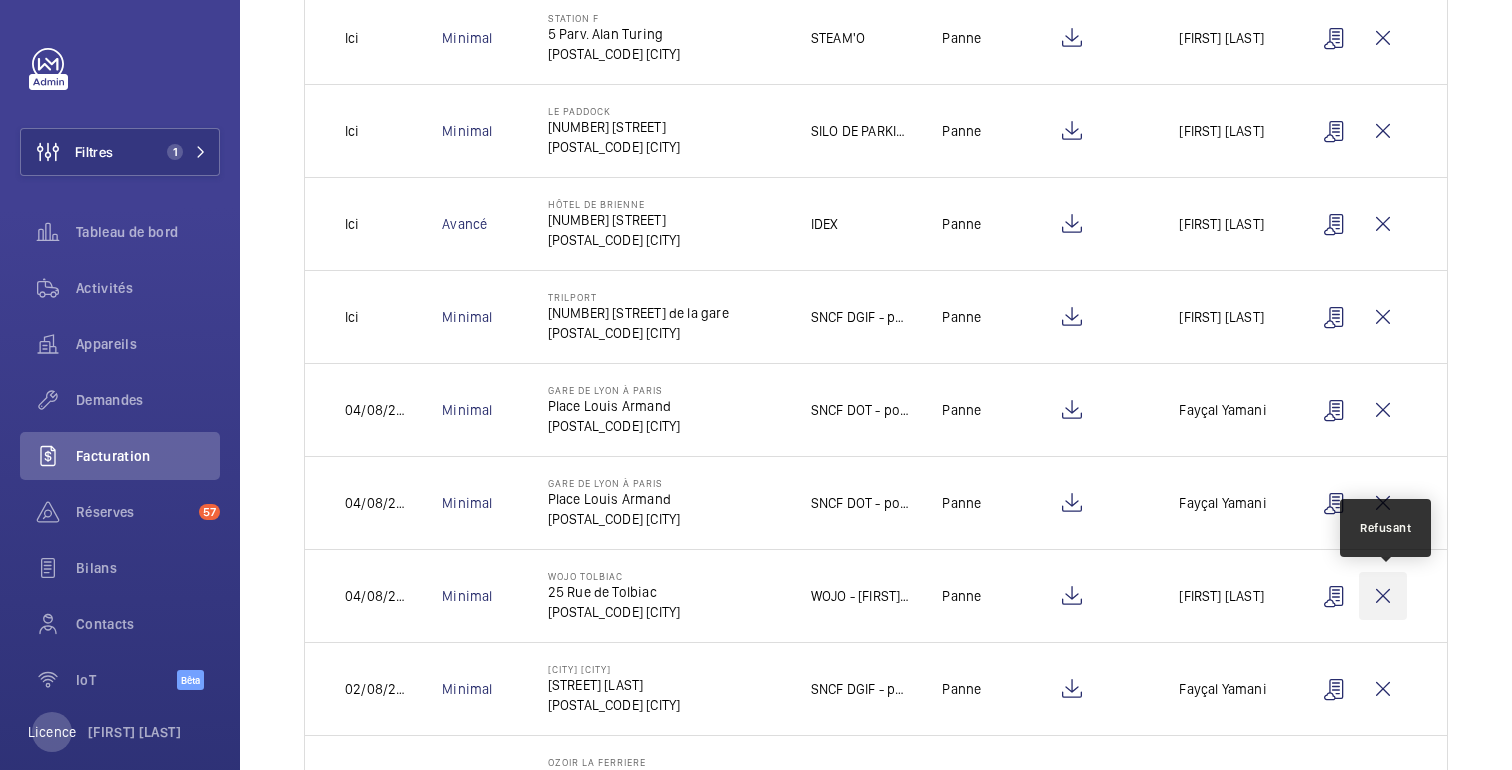 click 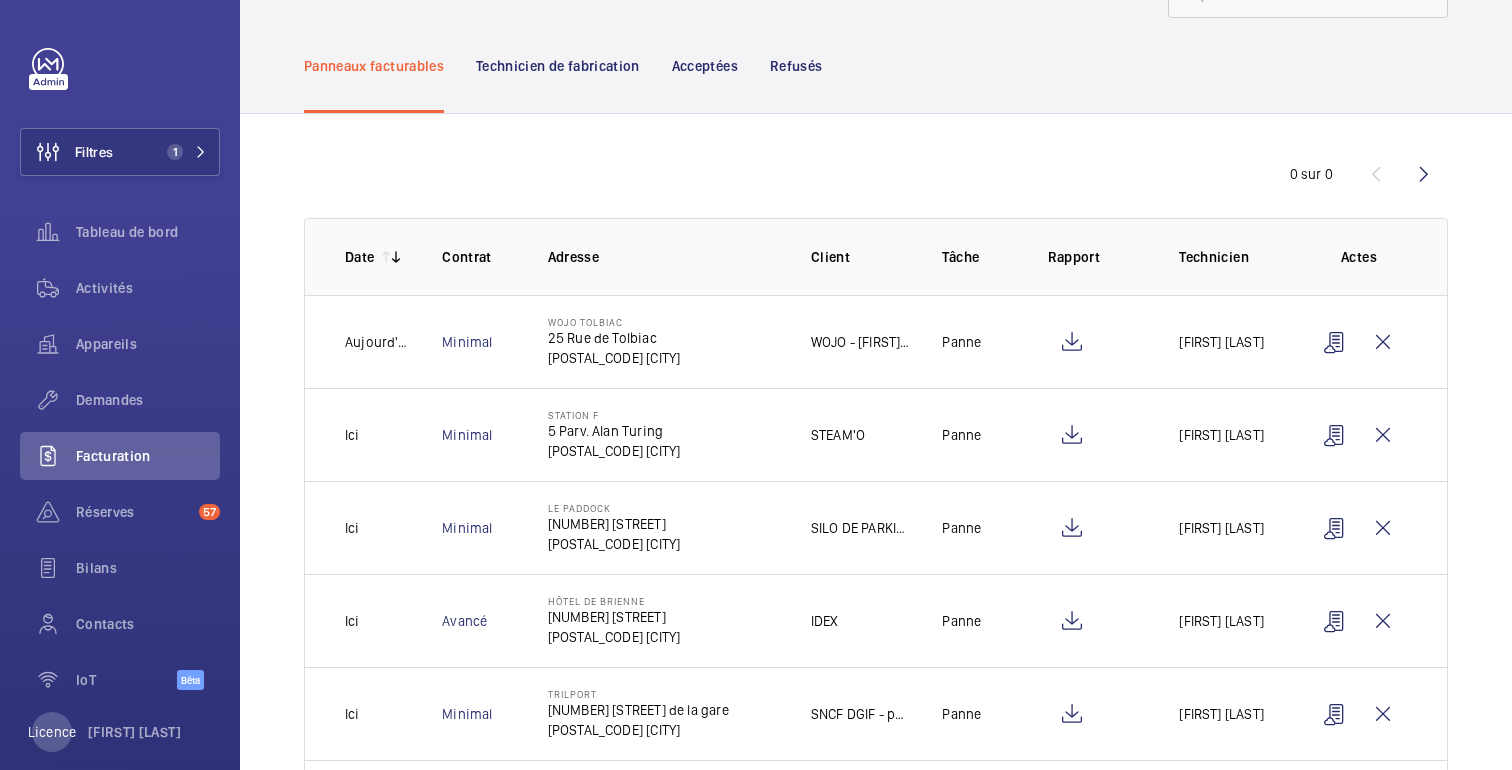 scroll, scrollTop: 0, scrollLeft: 0, axis: both 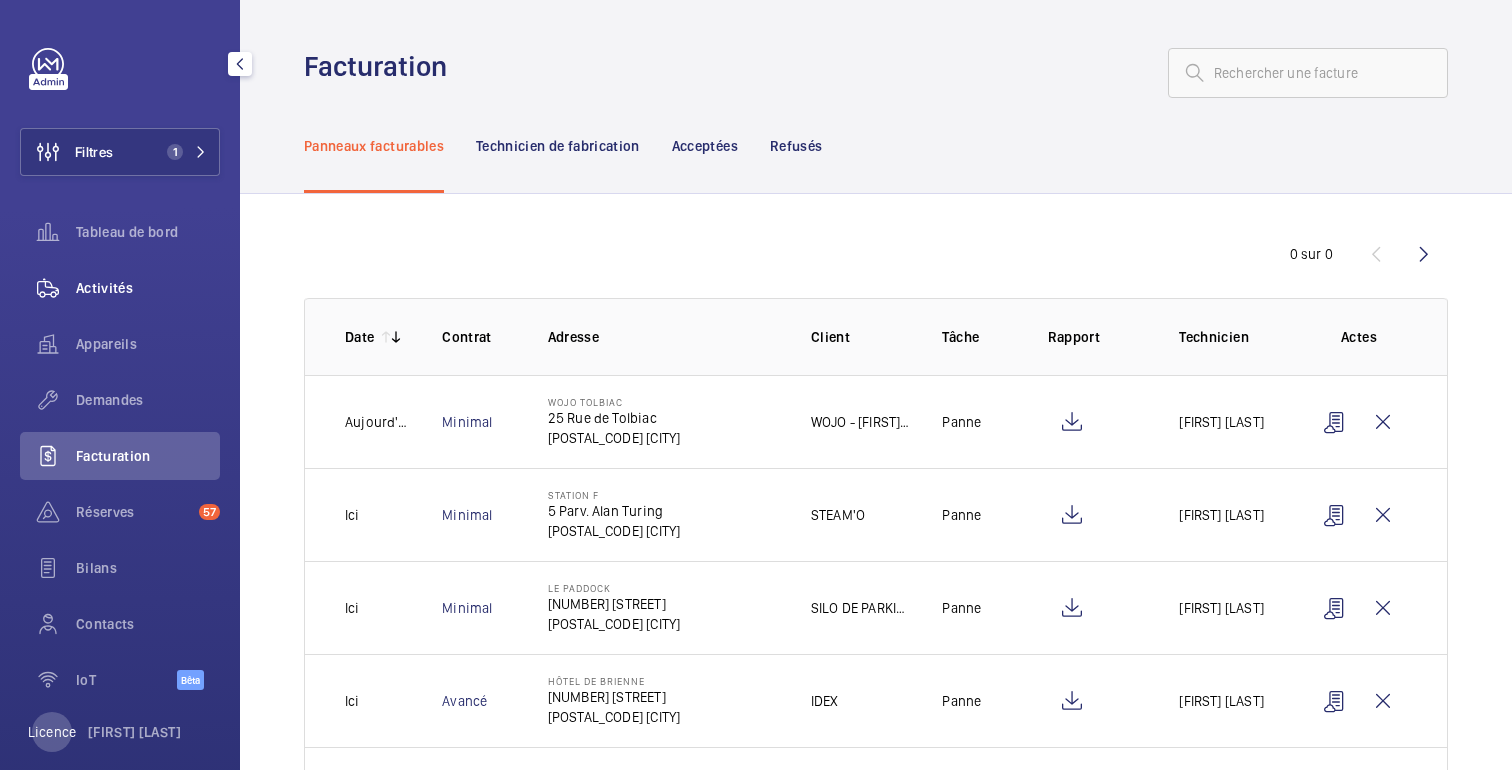click on "Activités" 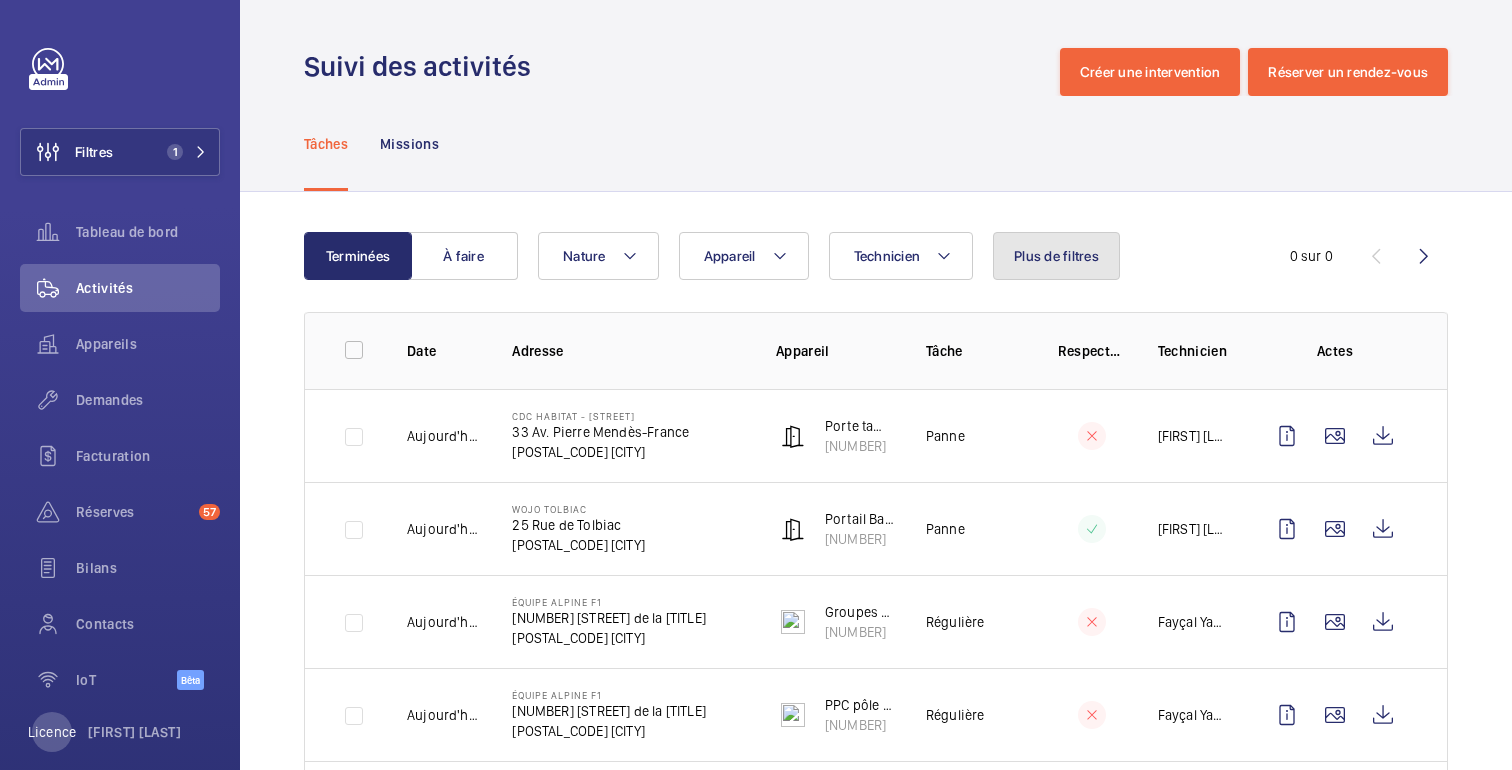 click on "Plus de filtres" 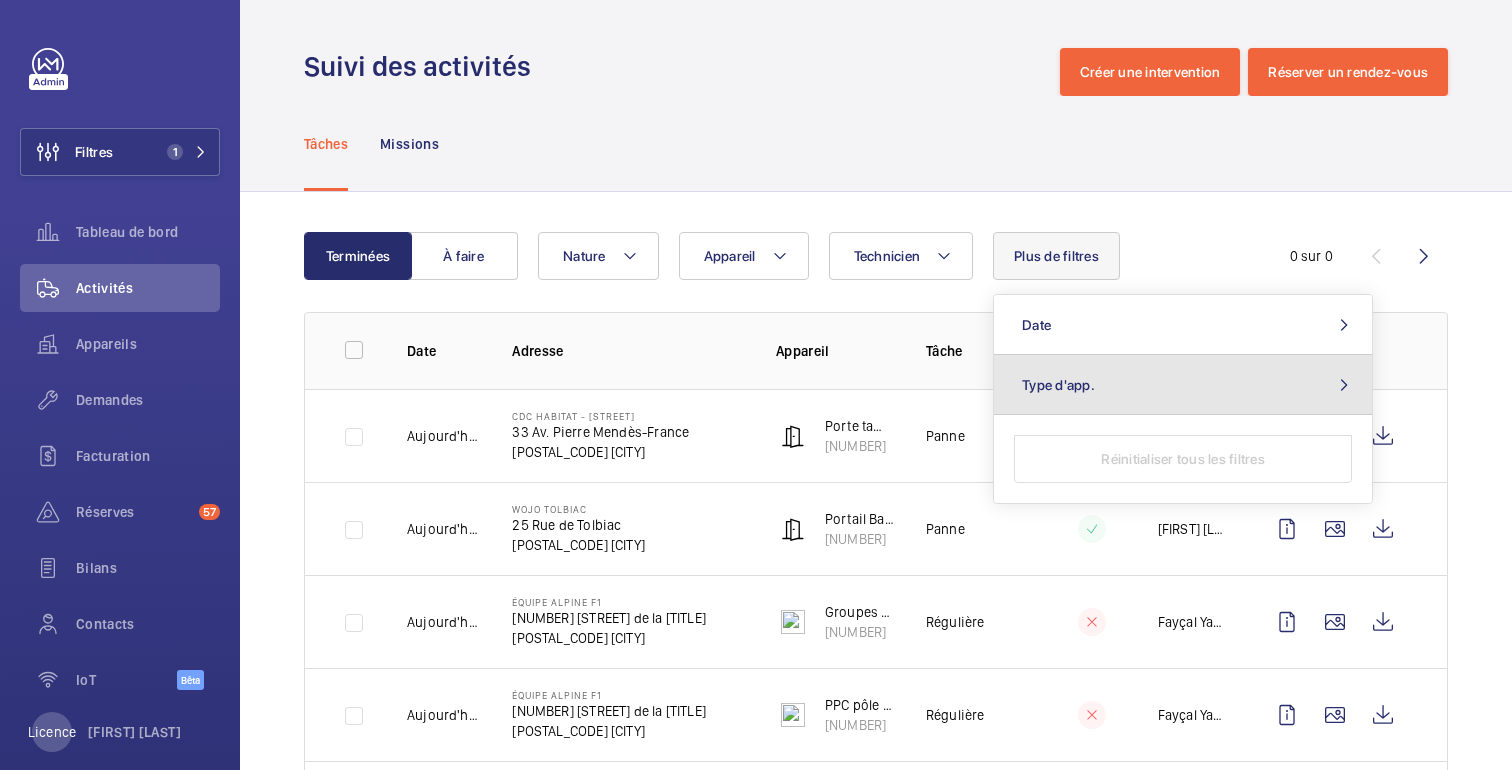 click on "Type d'app." 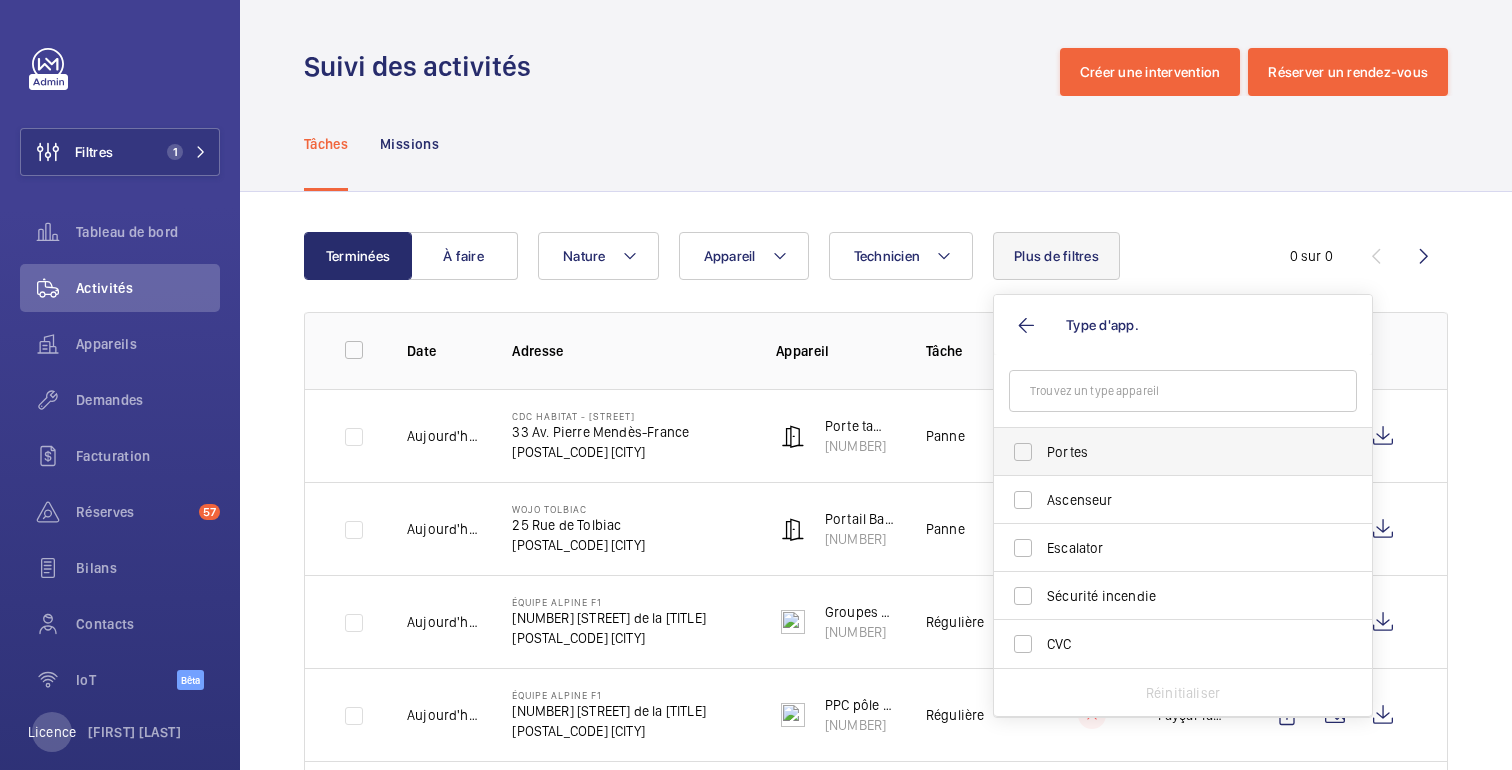 click on "Portes" at bounding box center [1184, 452] 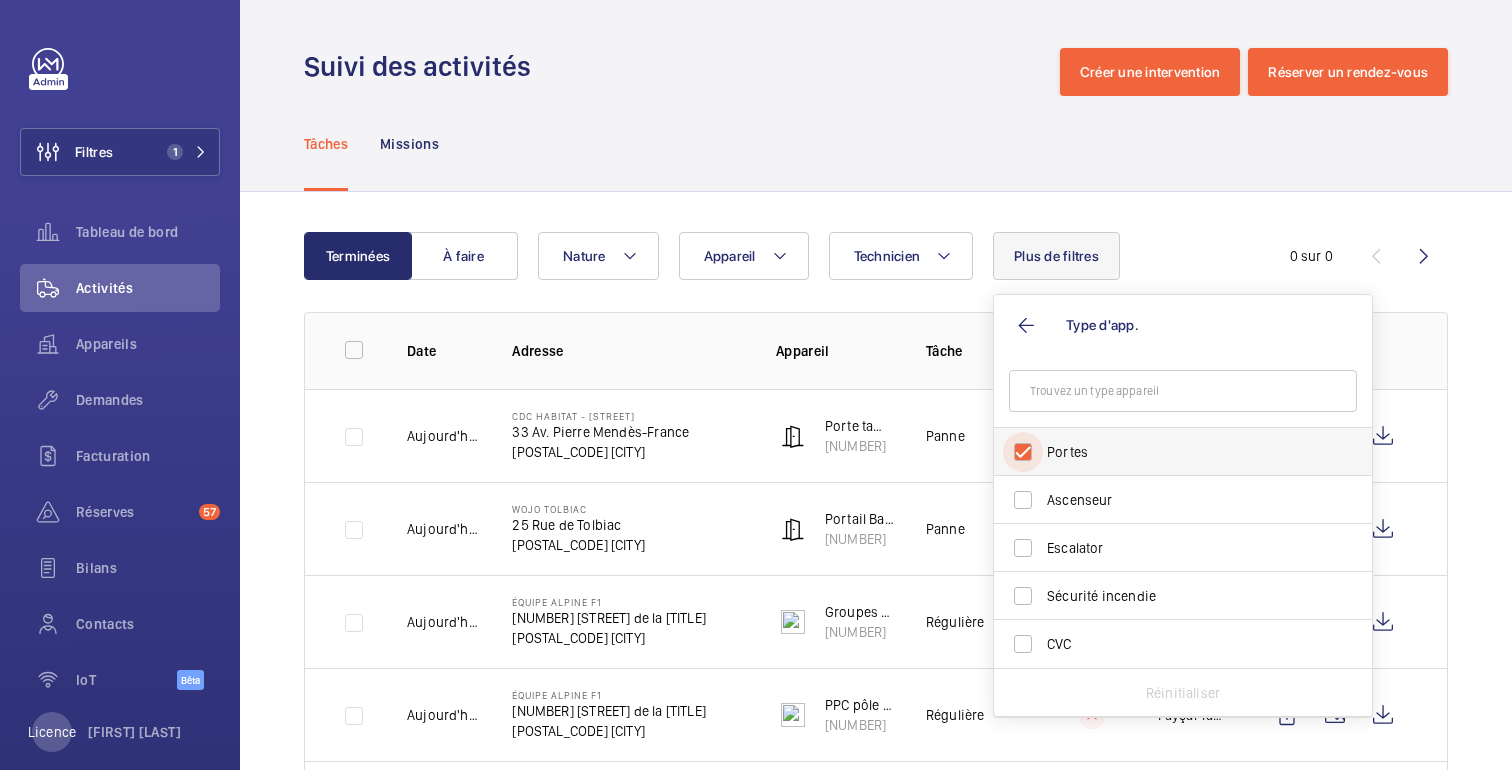 checkbox on "true" 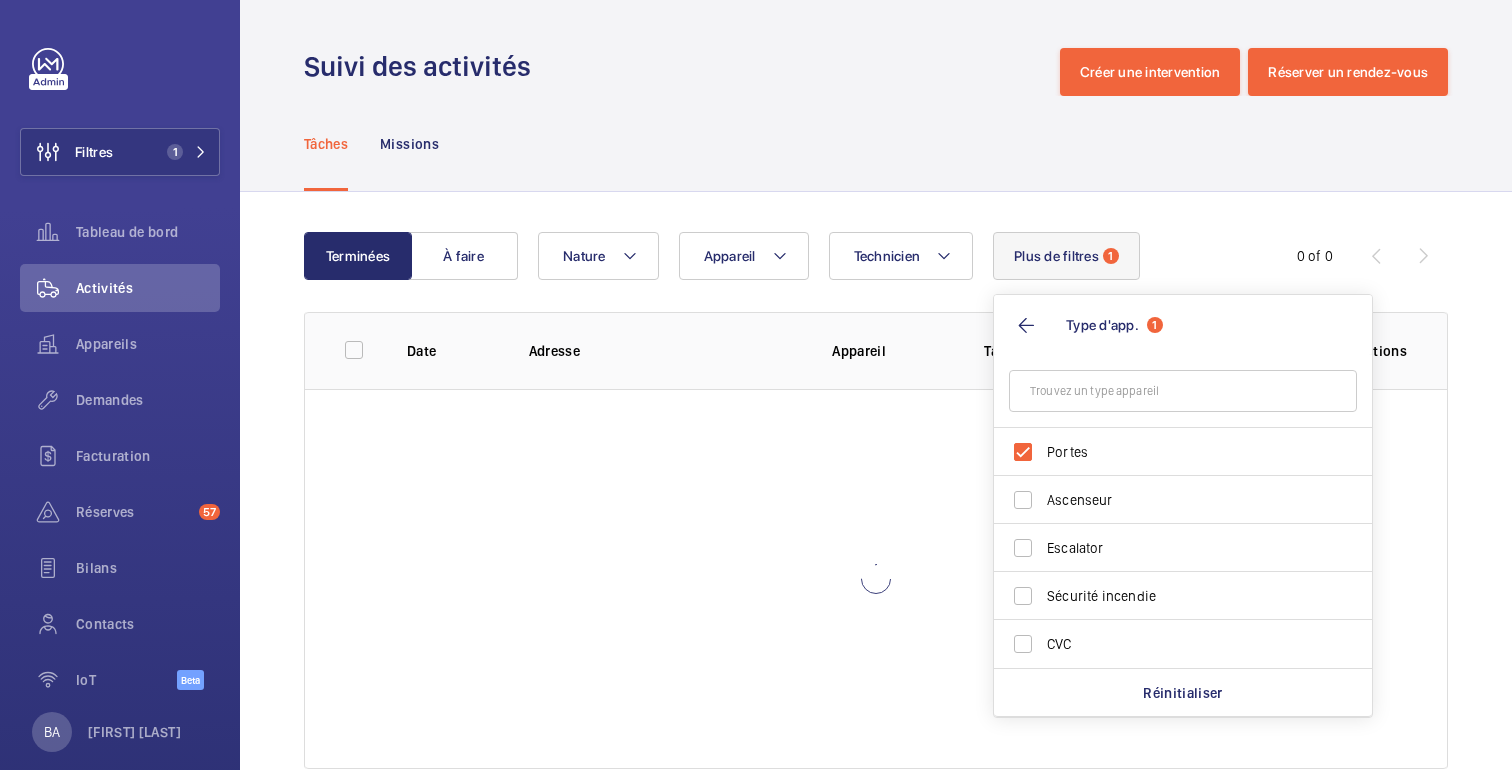 click on "Tâches Missions" 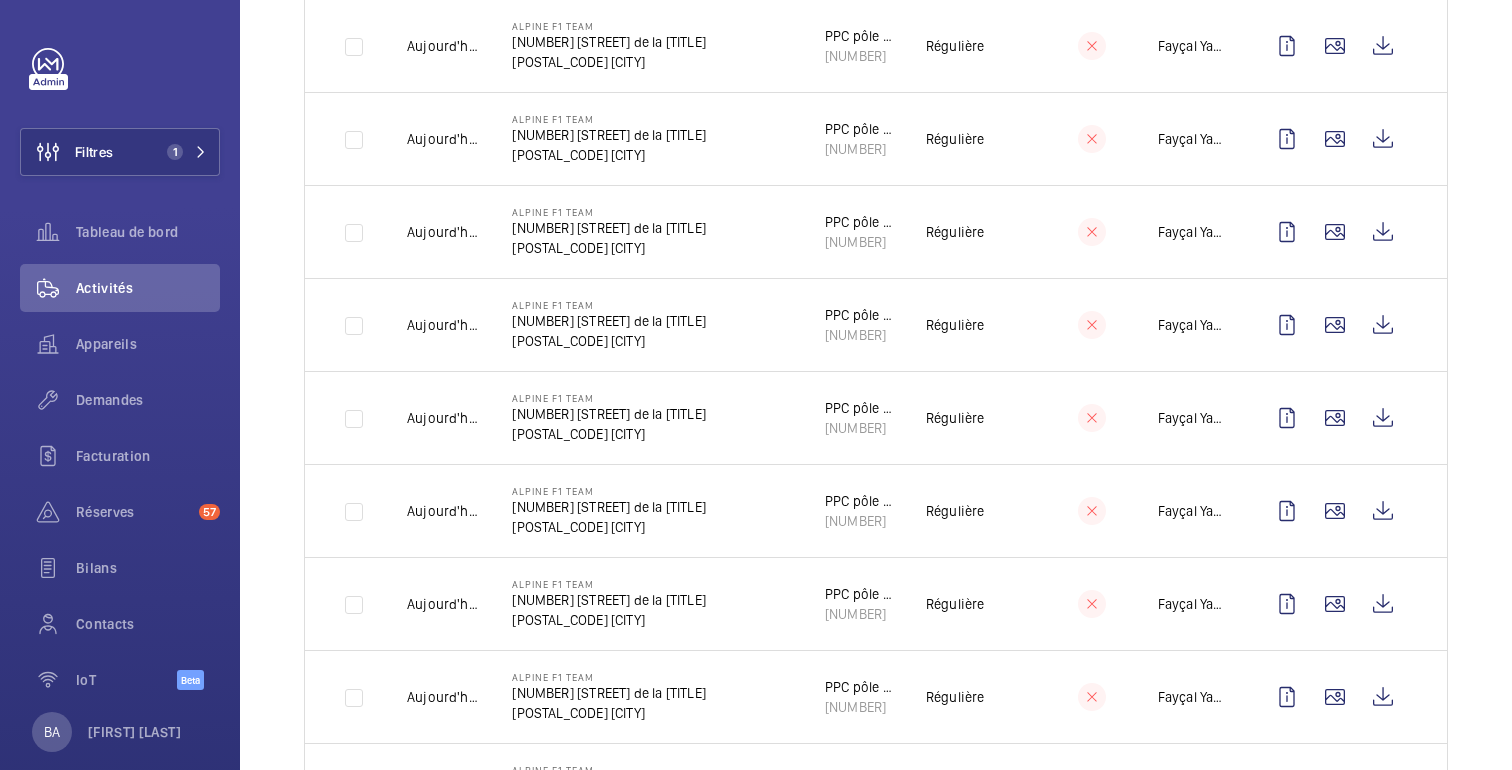 scroll, scrollTop: 0, scrollLeft: 0, axis: both 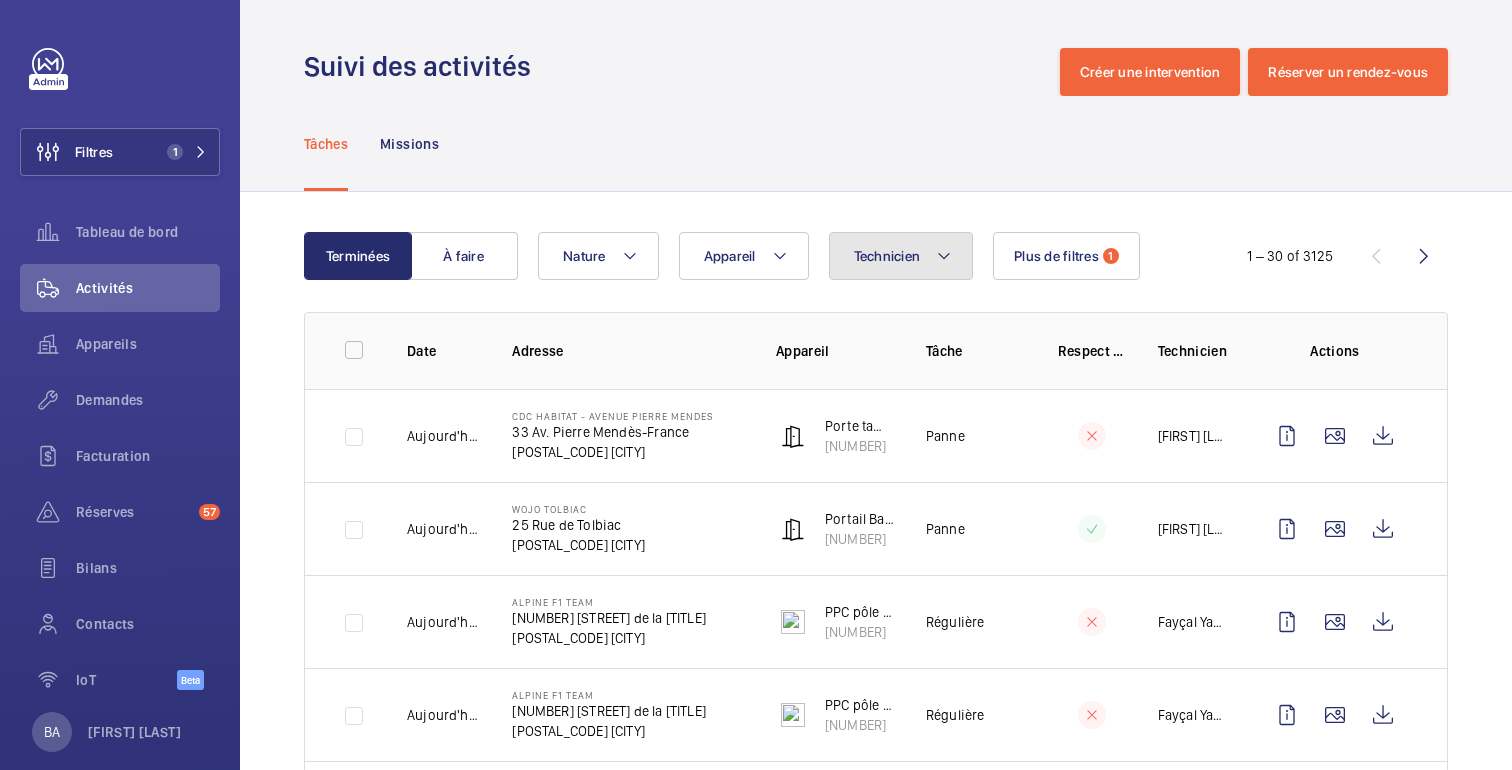 click on "Technicien" 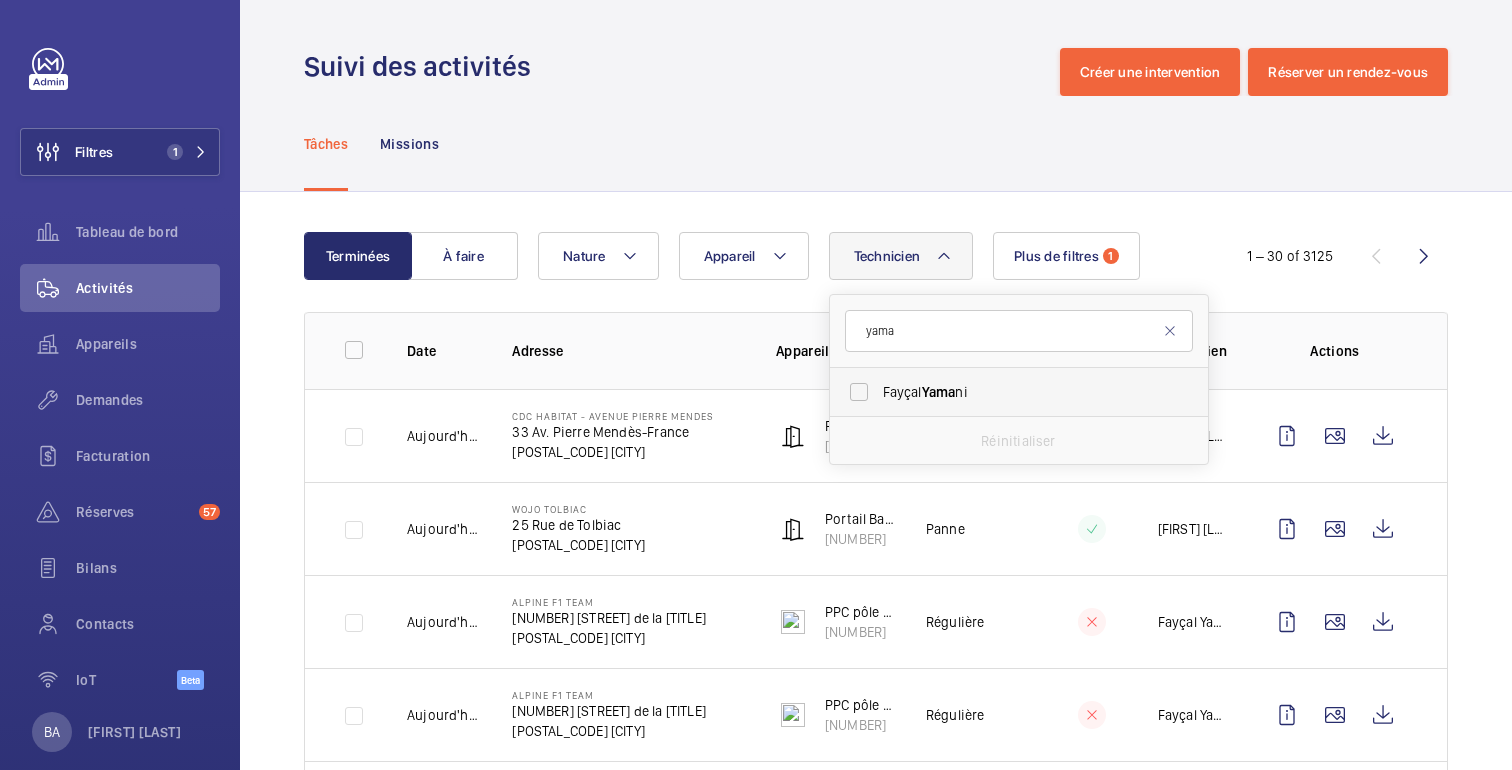 type on "yama" 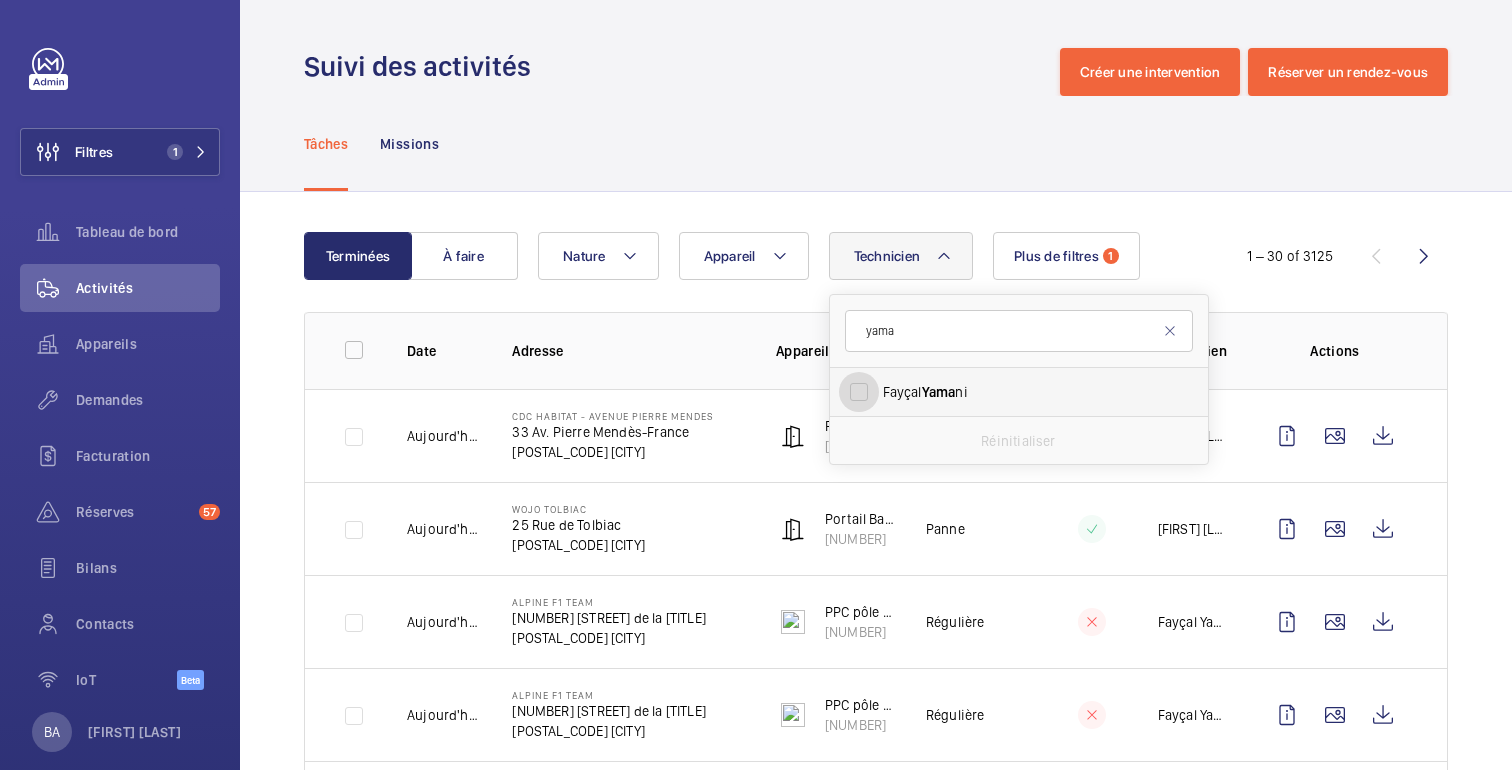 click on "[FIRST] [LAST]" at bounding box center [859, 392] 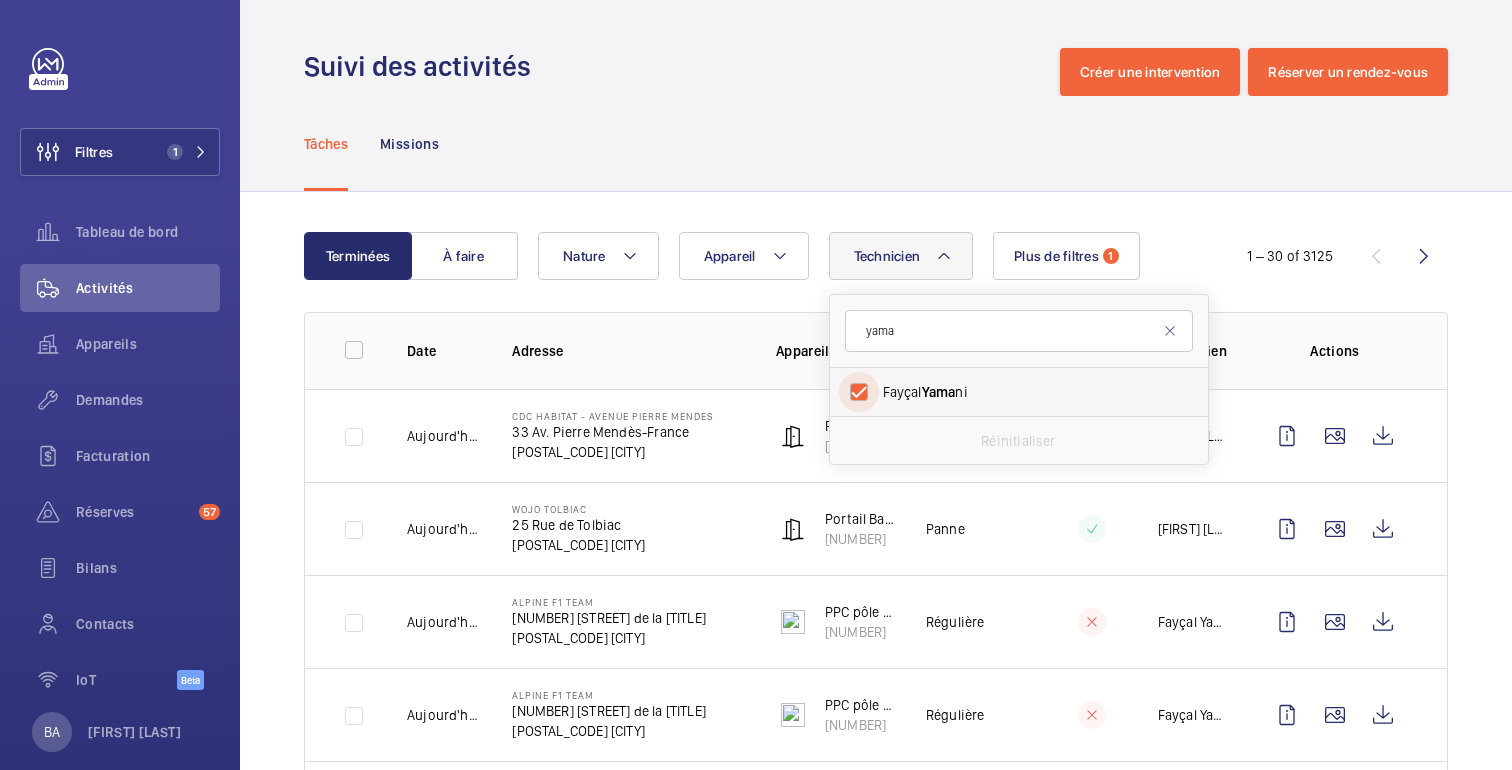 checkbox on "true" 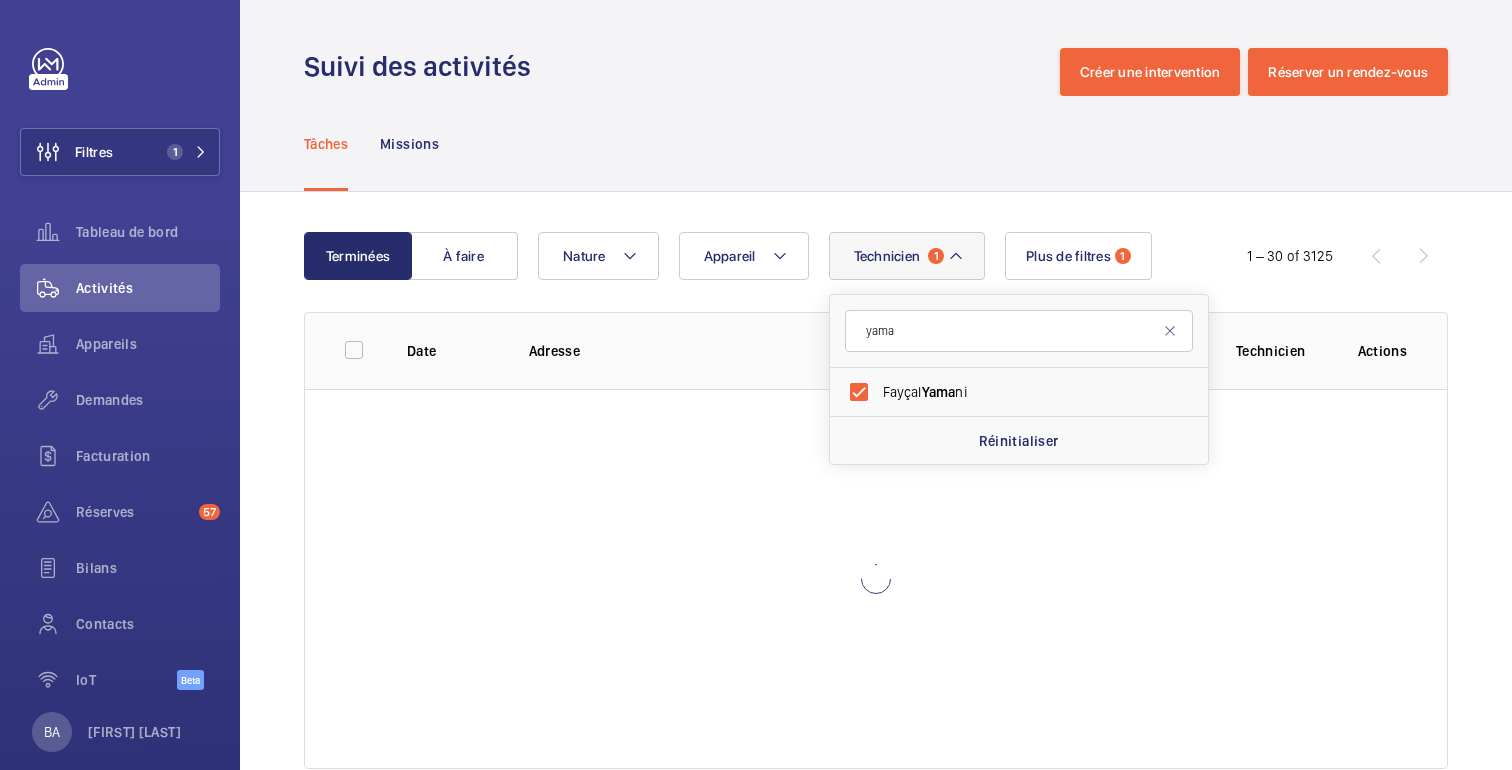 click on "Suivi des activités   Créer une intervention   Réserver un rendez-vous" 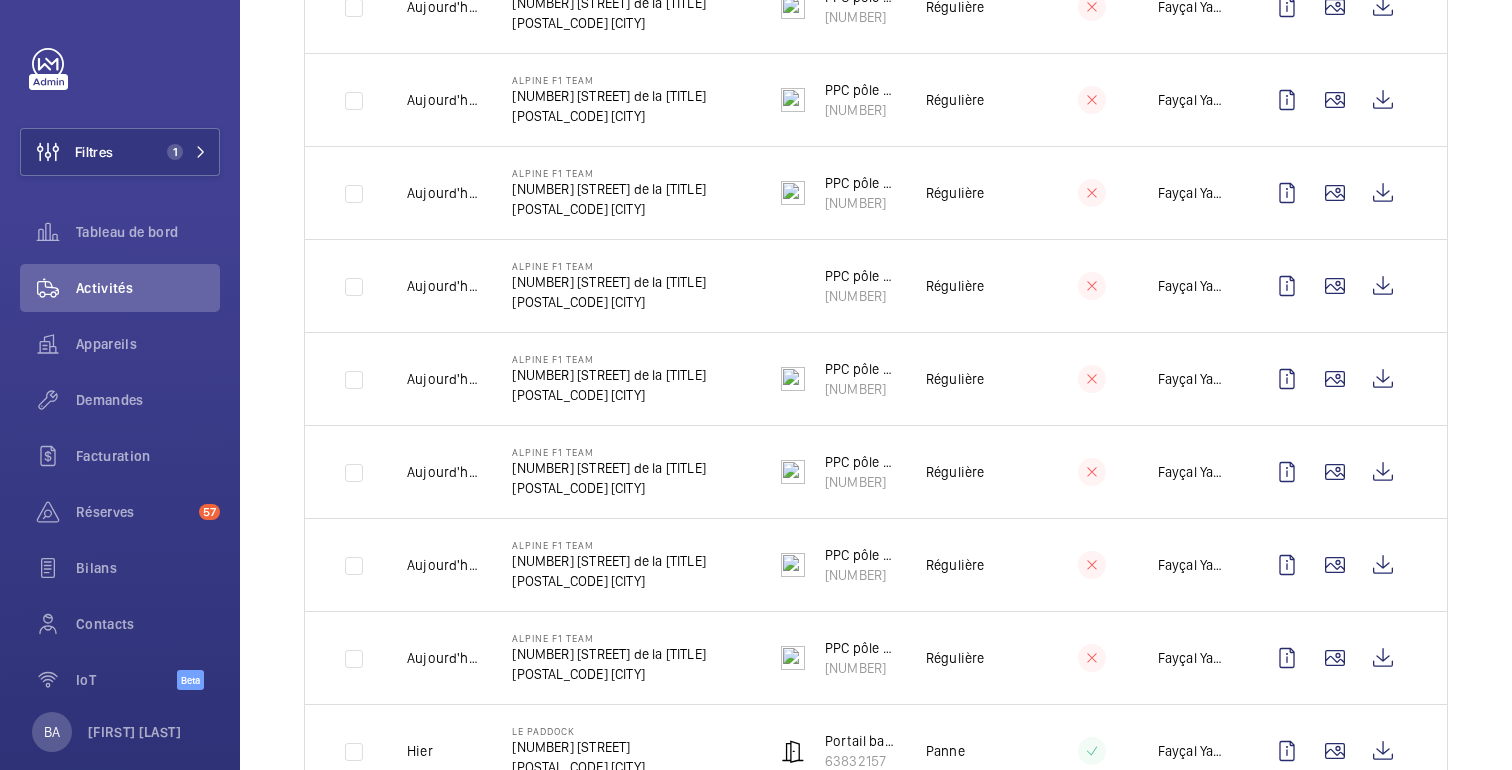scroll, scrollTop: 443, scrollLeft: 0, axis: vertical 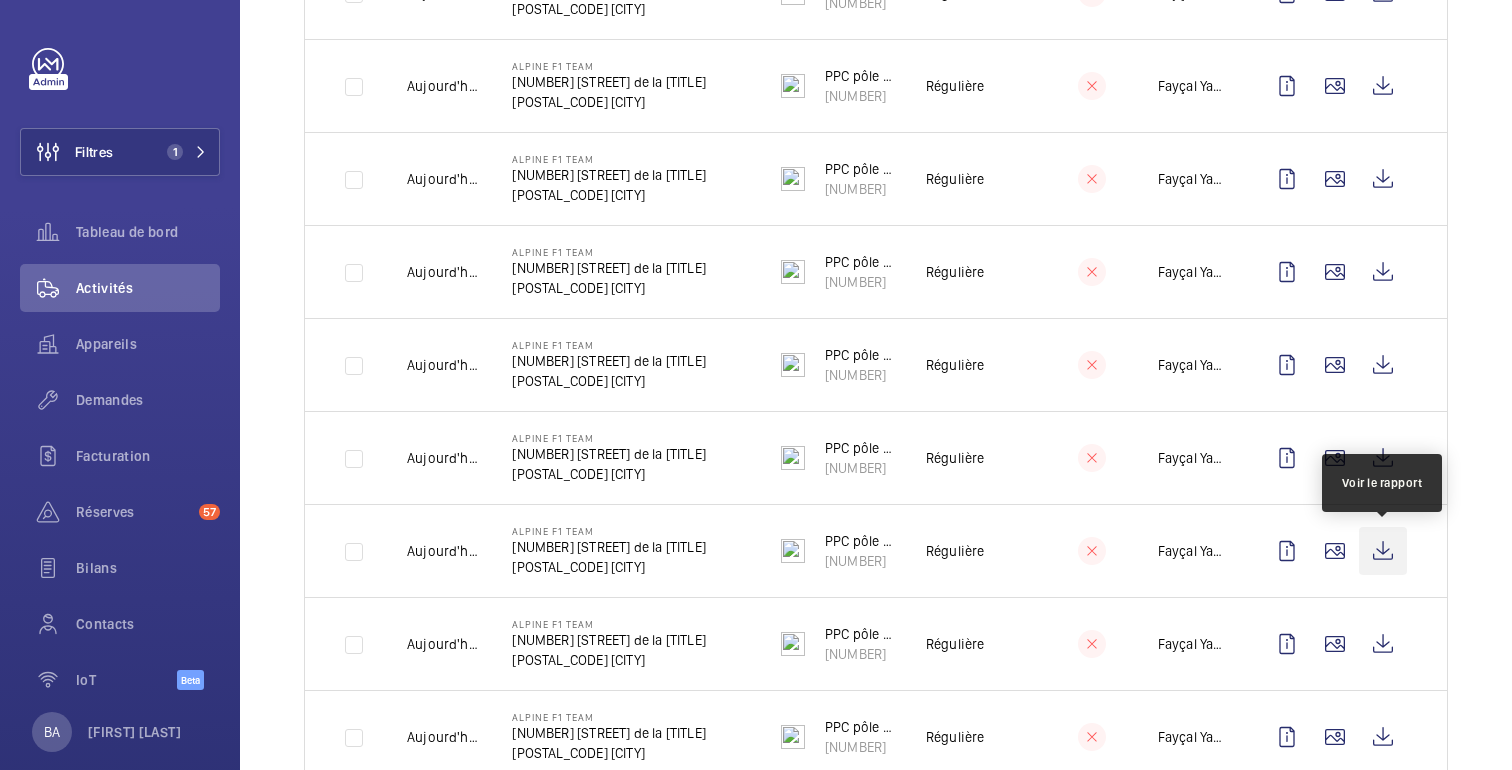 click 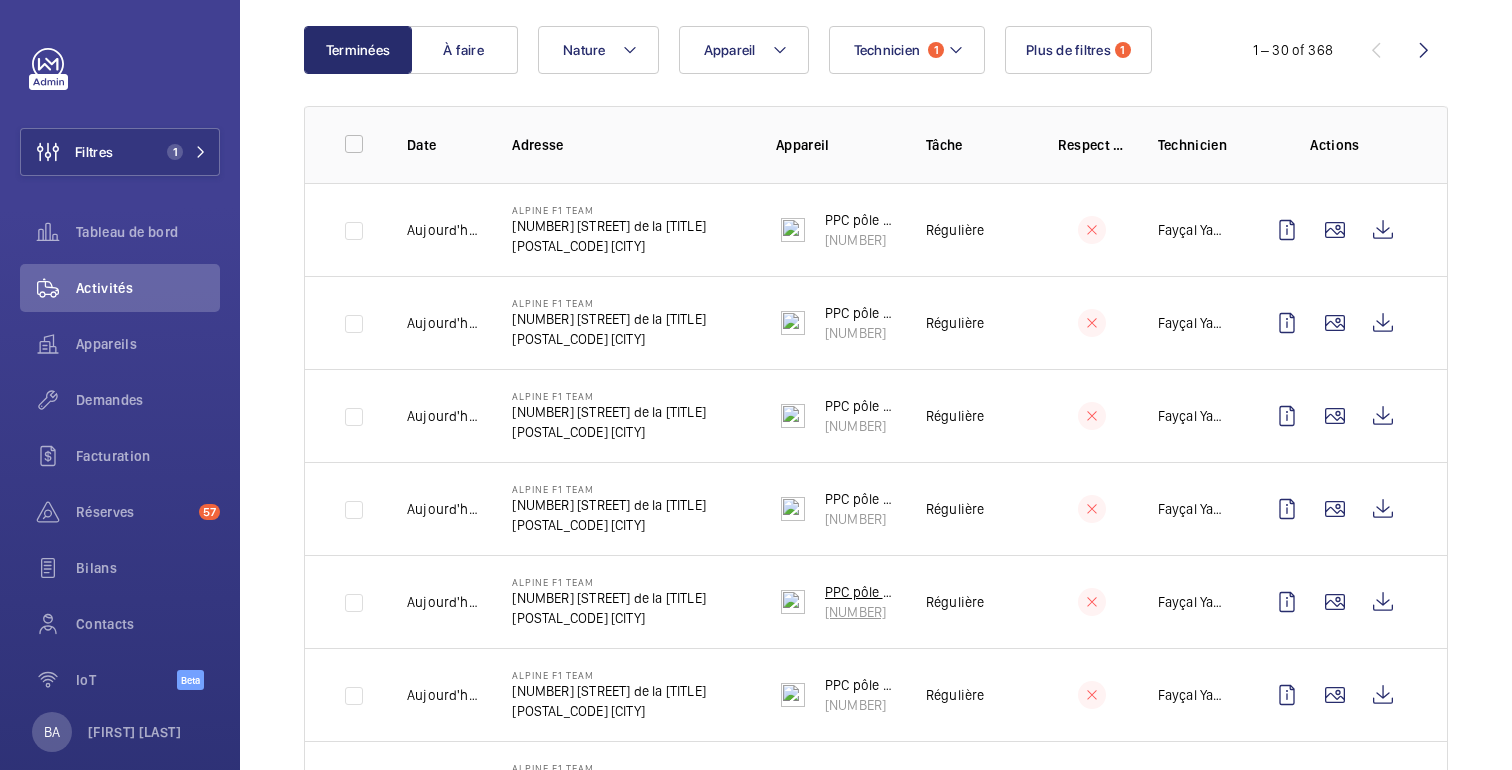 scroll, scrollTop: 0, scrollLeft: 0, axis: both 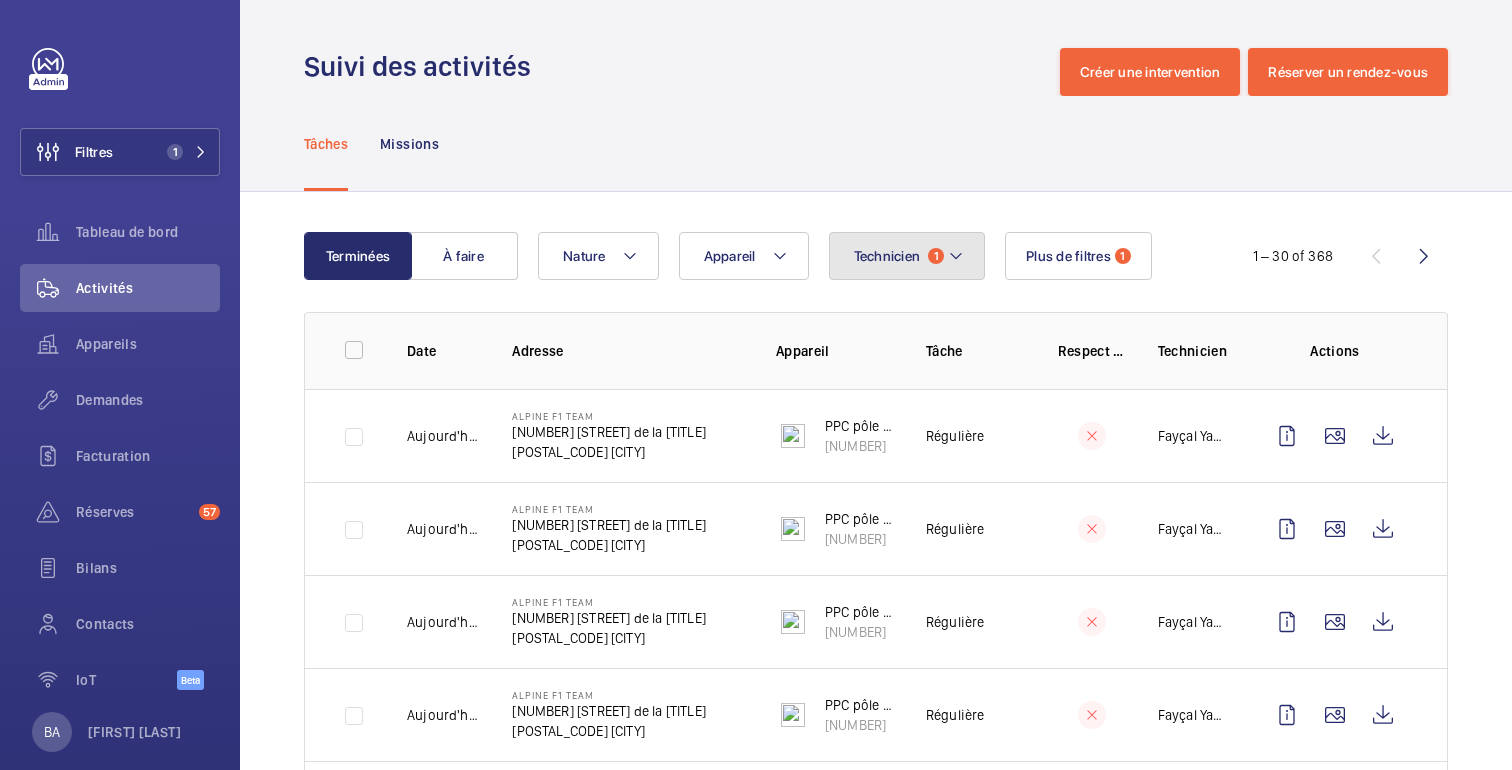 click on "Technicien 1" 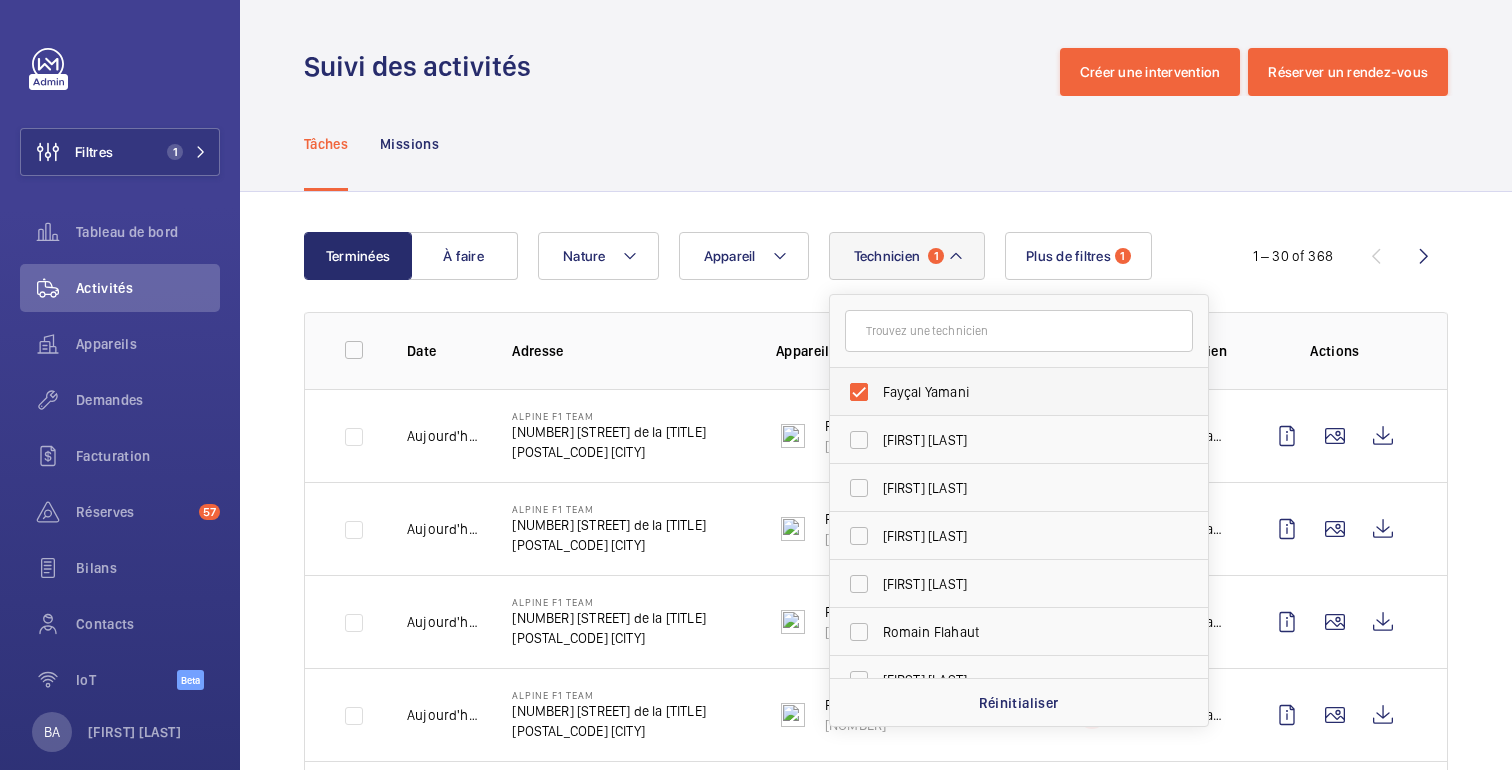 click on "Fayçal Yamani" at bounding box center (1020, 392) 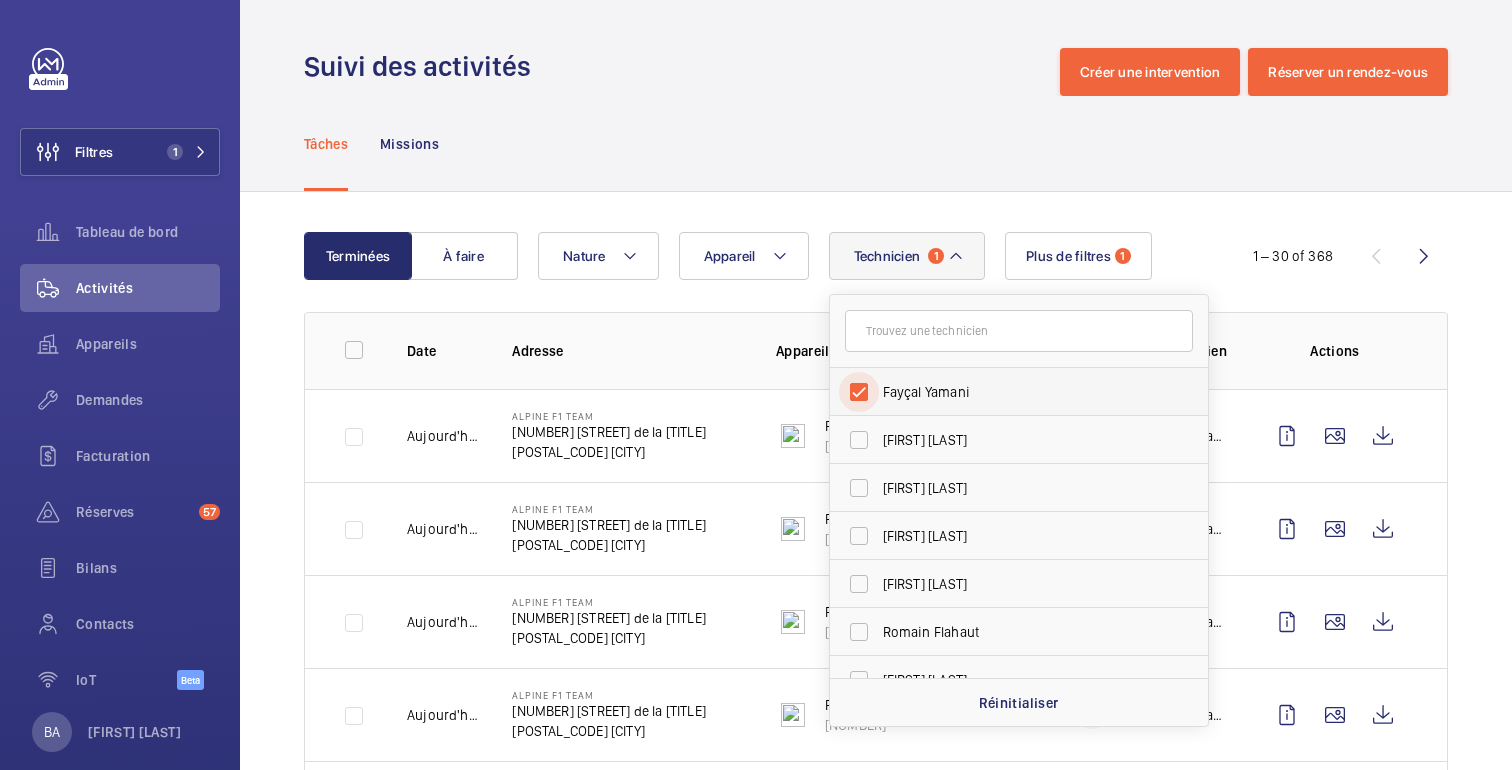 click on "Fayçal Yamani" at bounding box center [859, 392] 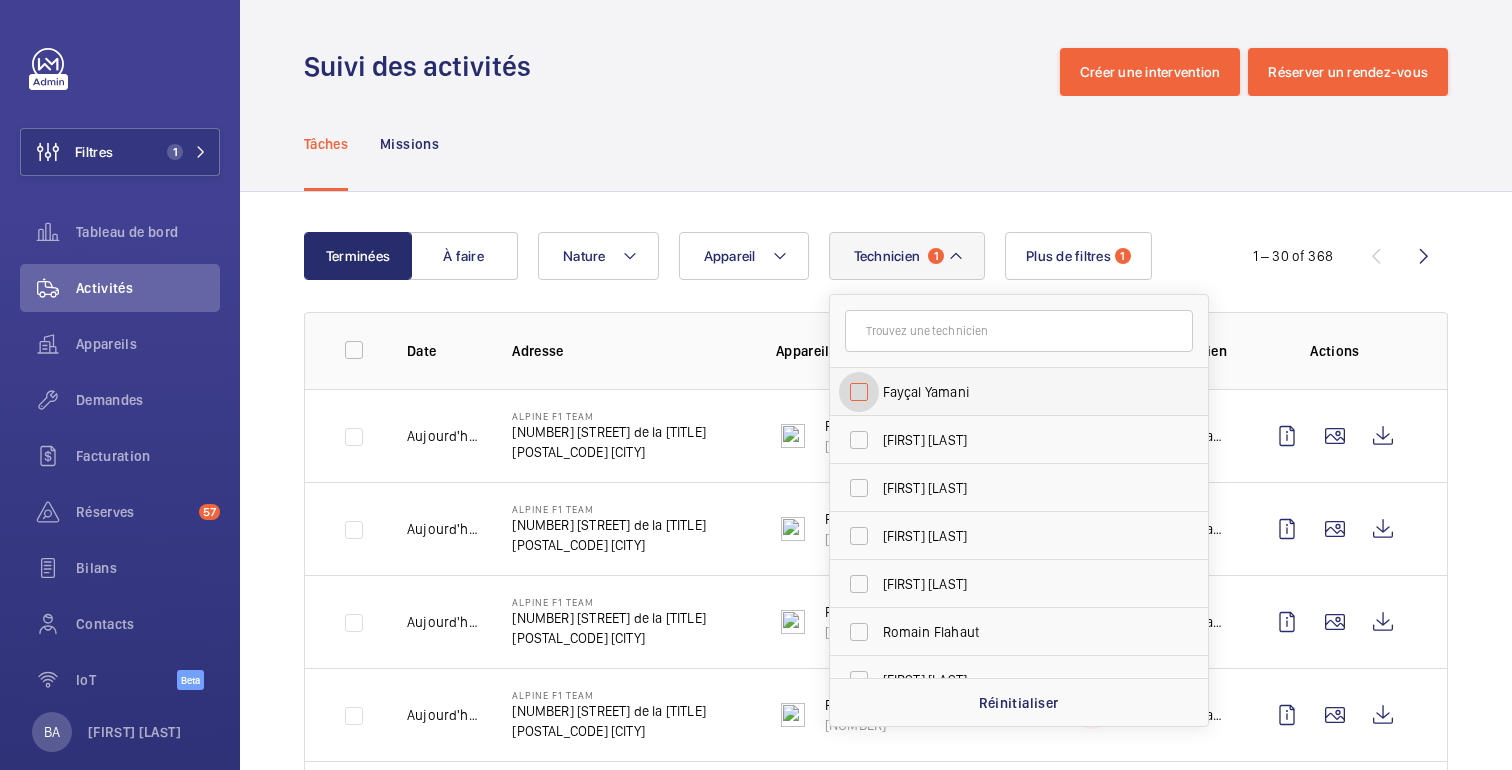 checkbox on "false" 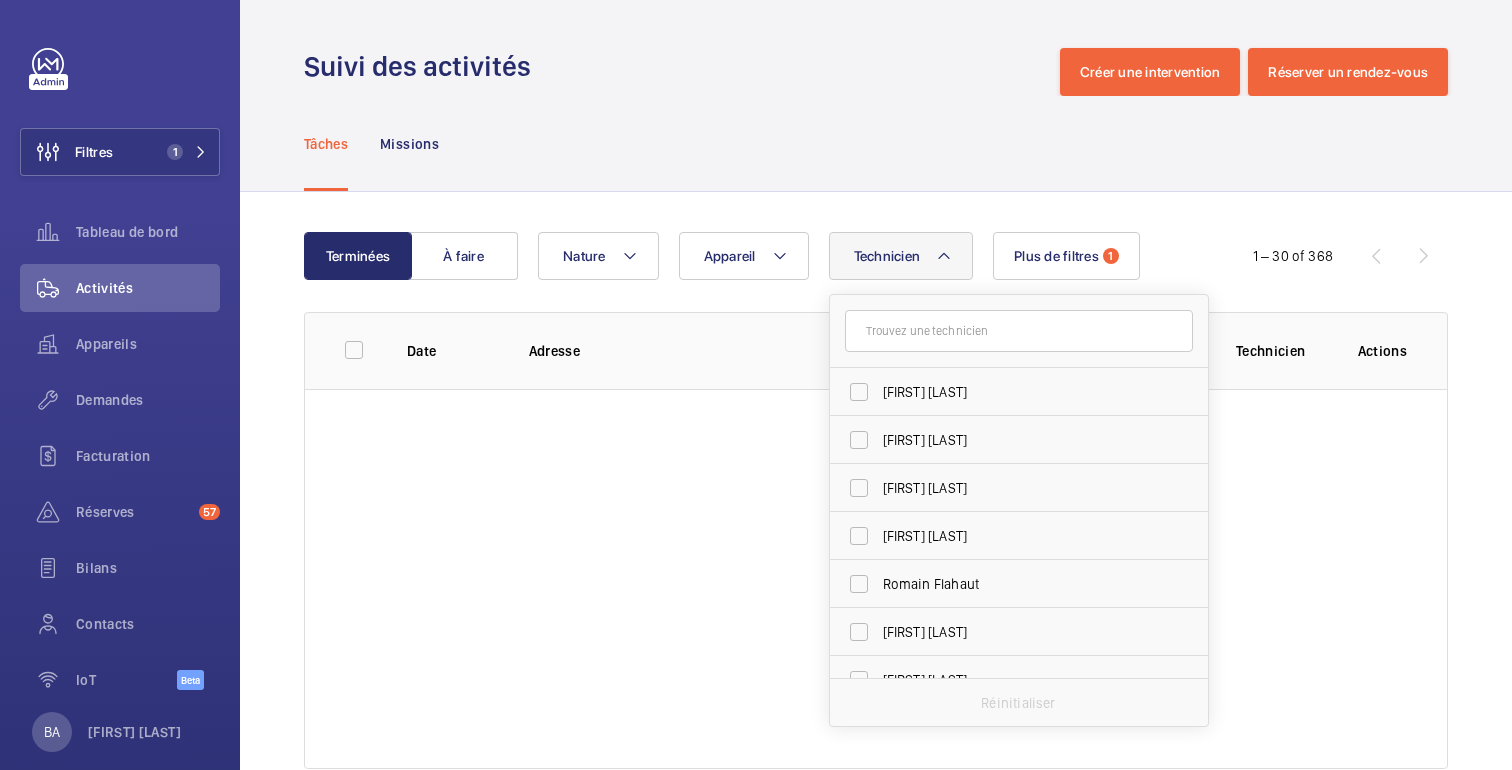 click on "Tâches Missions" 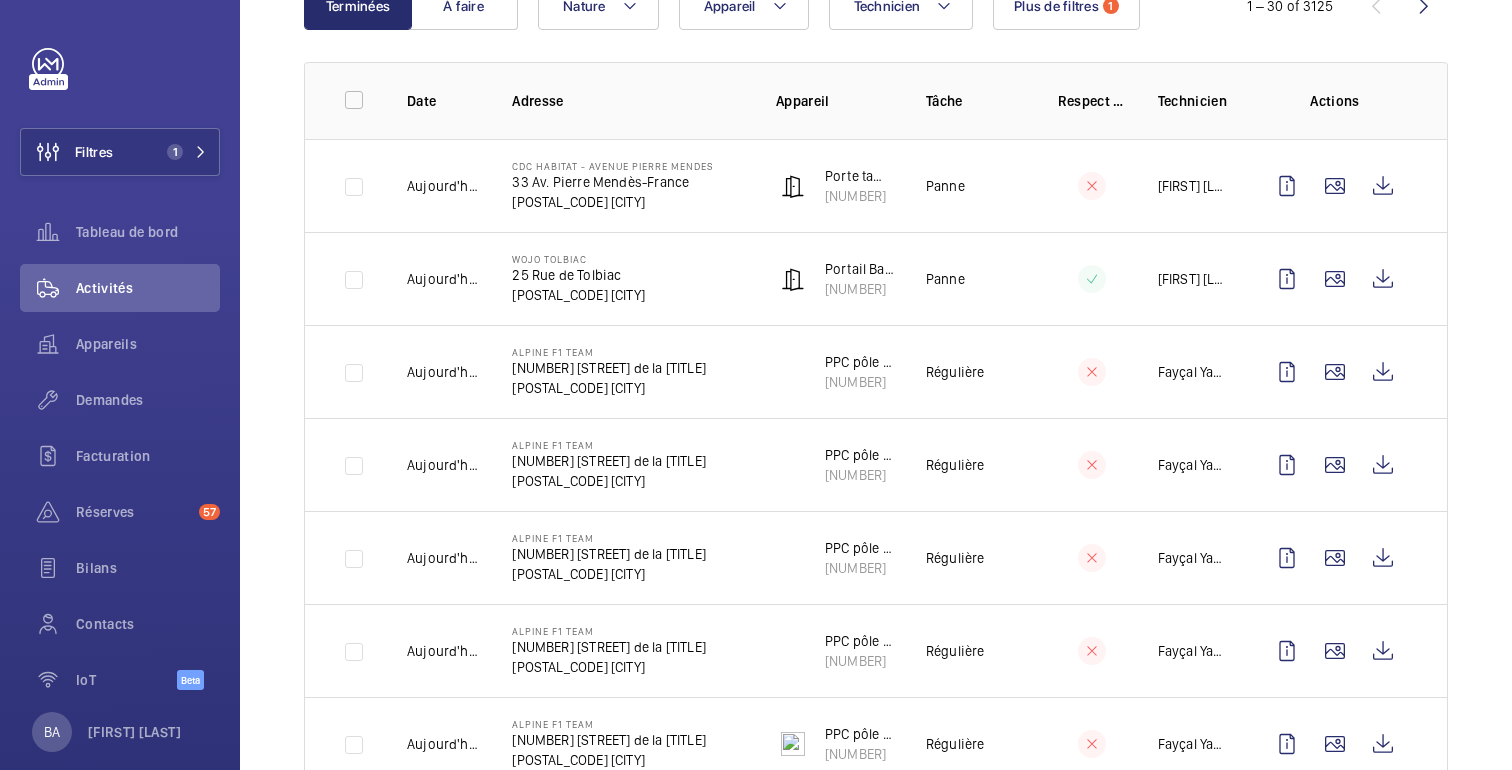 scroll, scrollTop: 0, scrollLeft: 0, axis: both 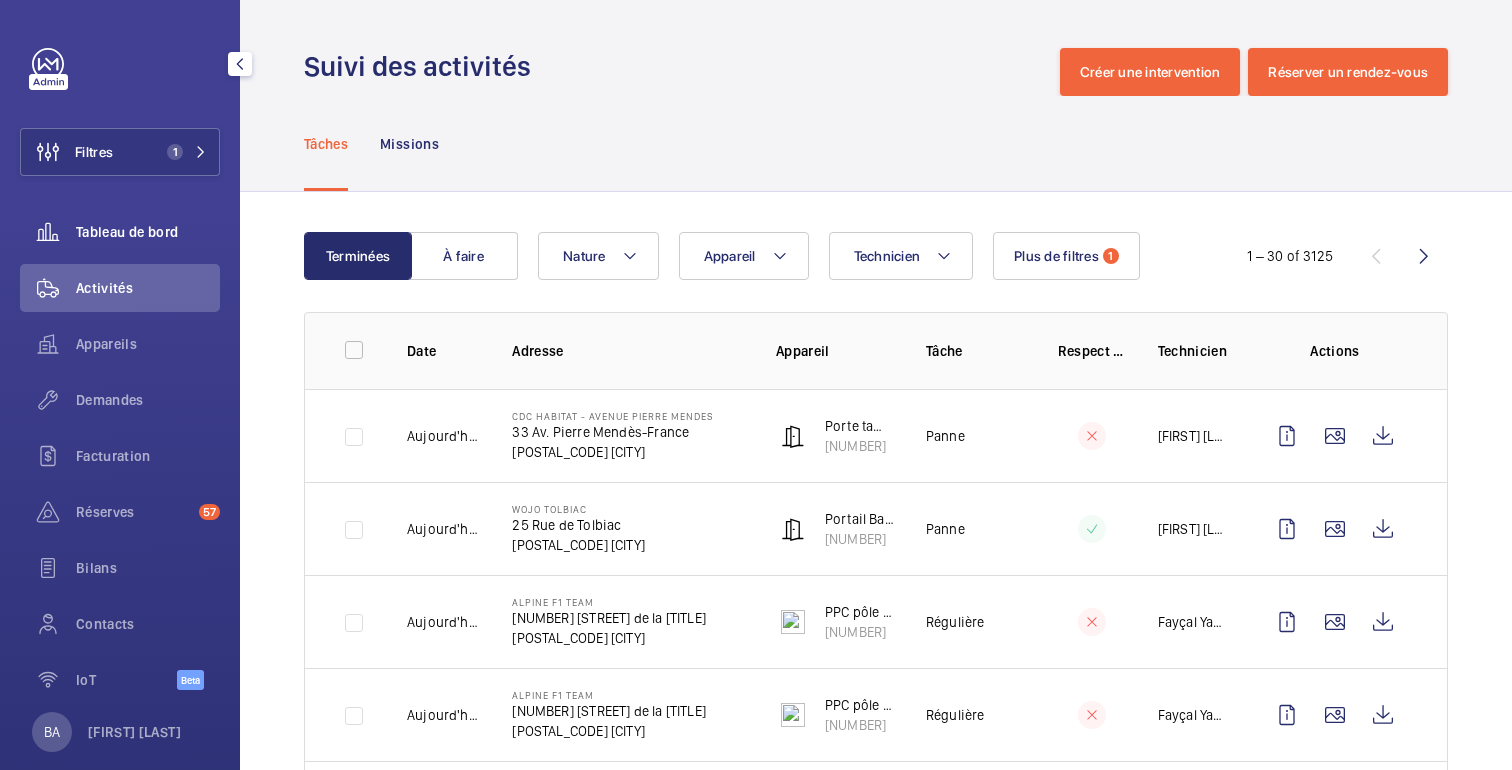click on "Tableau de bord" 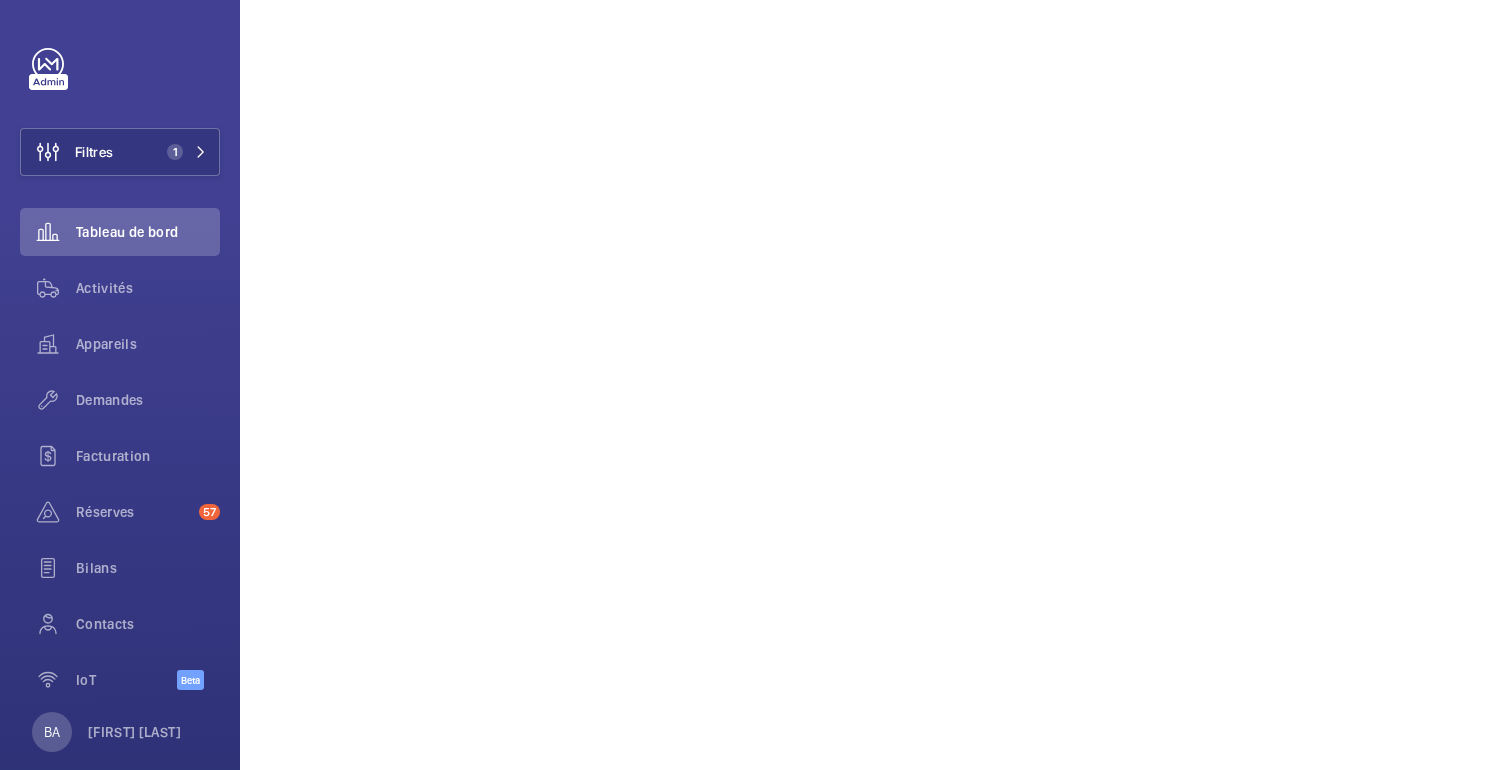 scroll, scrollTop: 0, scrollLeft: 0, axis: both 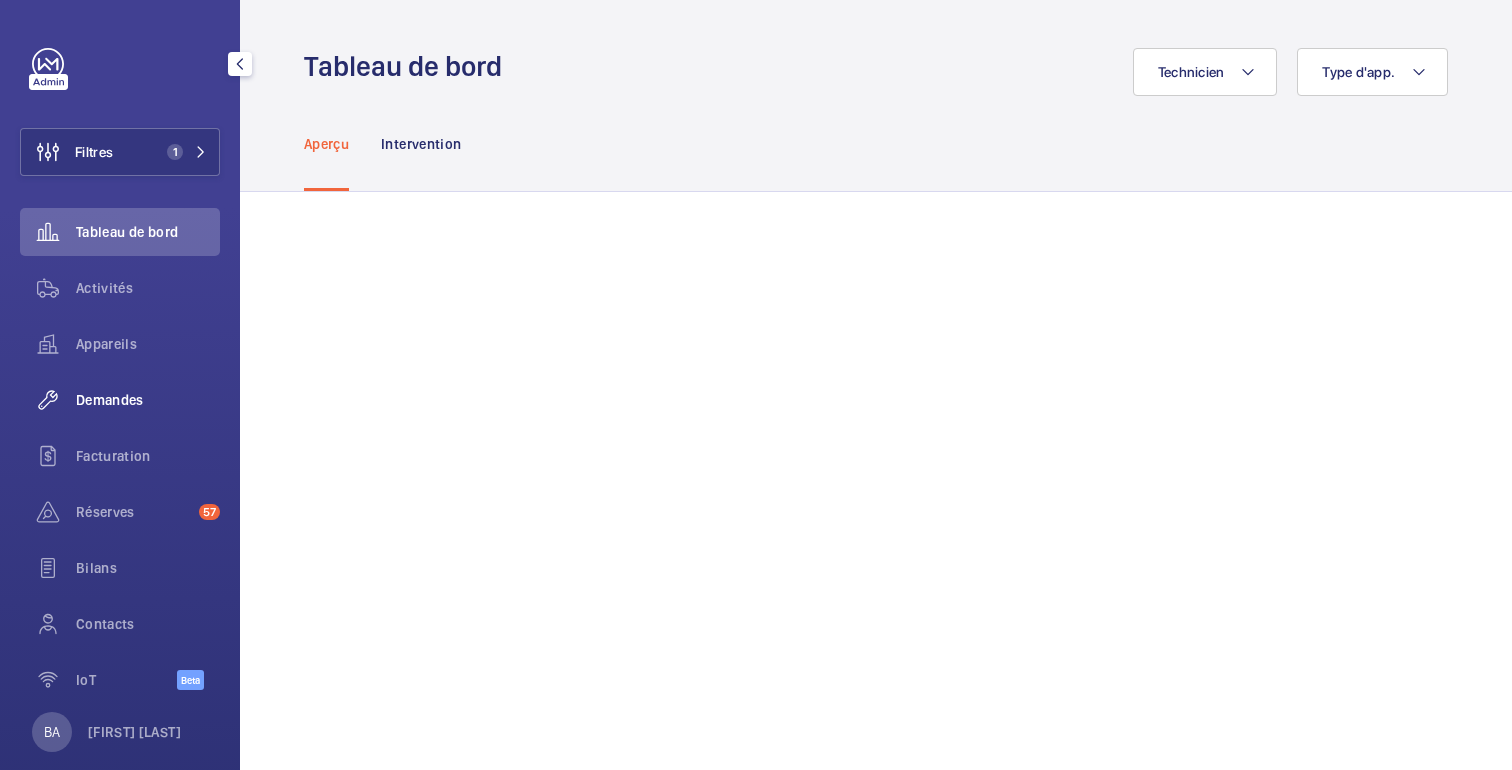 click on "Demandes" 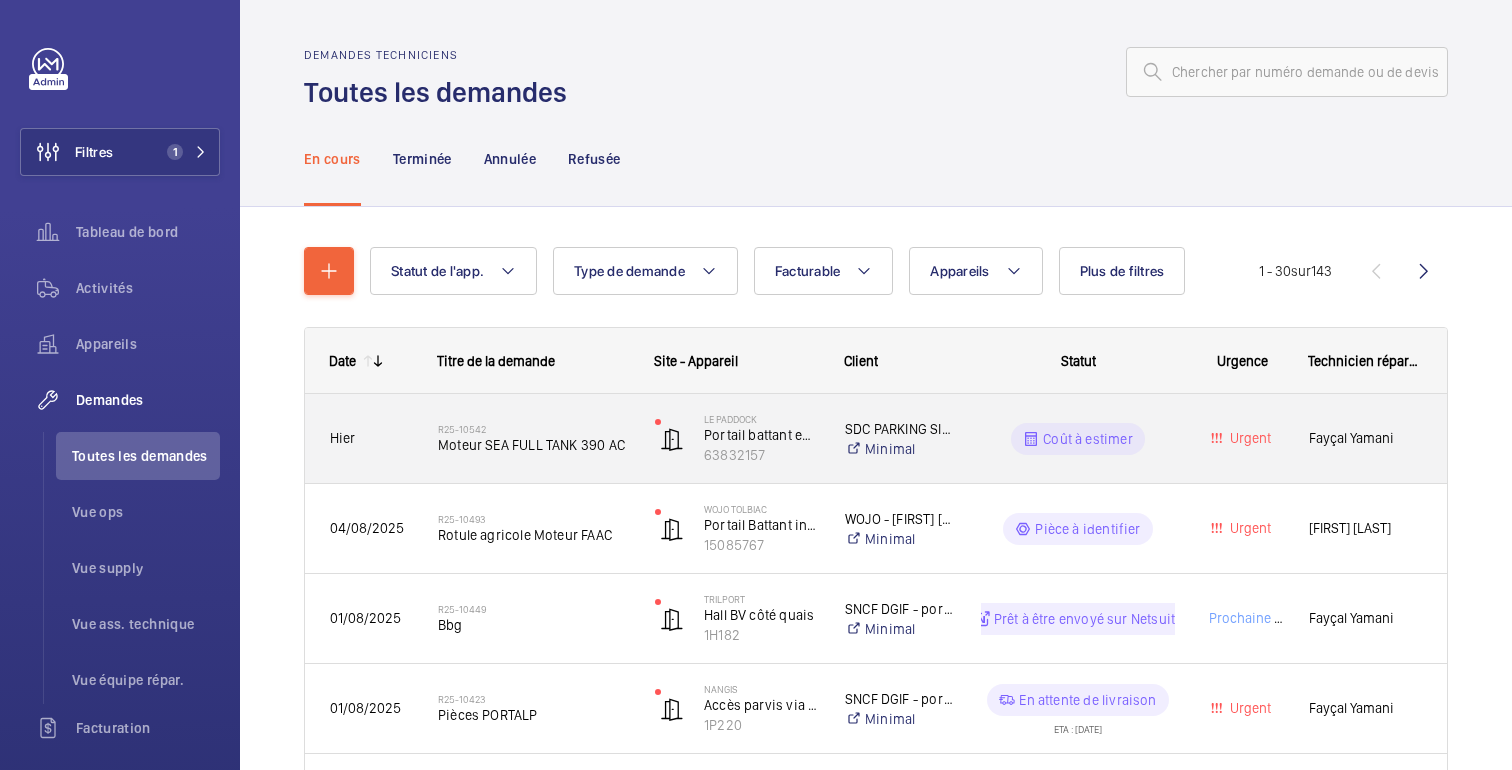 click on "Coût à estimer" 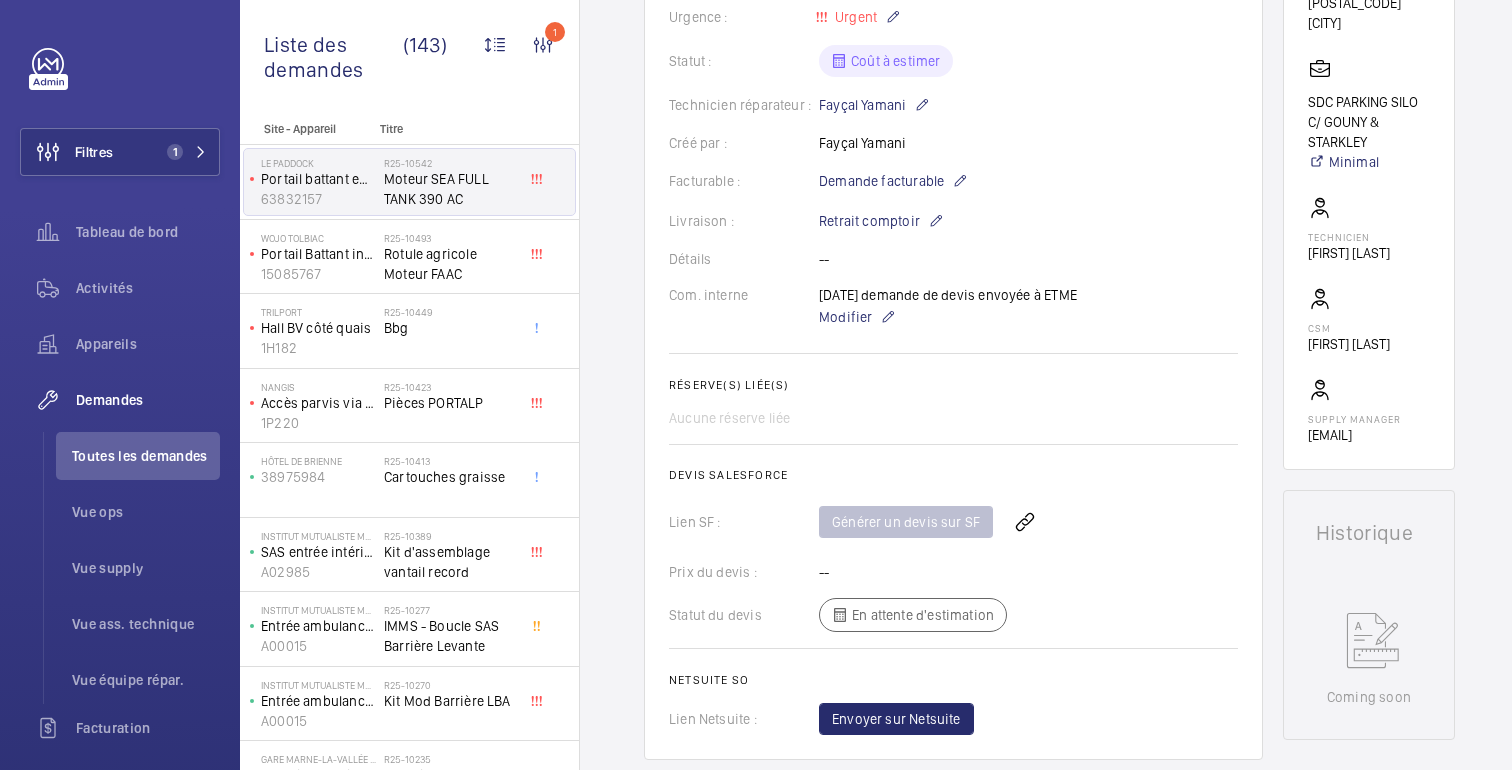 scroll, scrollTop: 0, scrollLeft: 0, axis: both 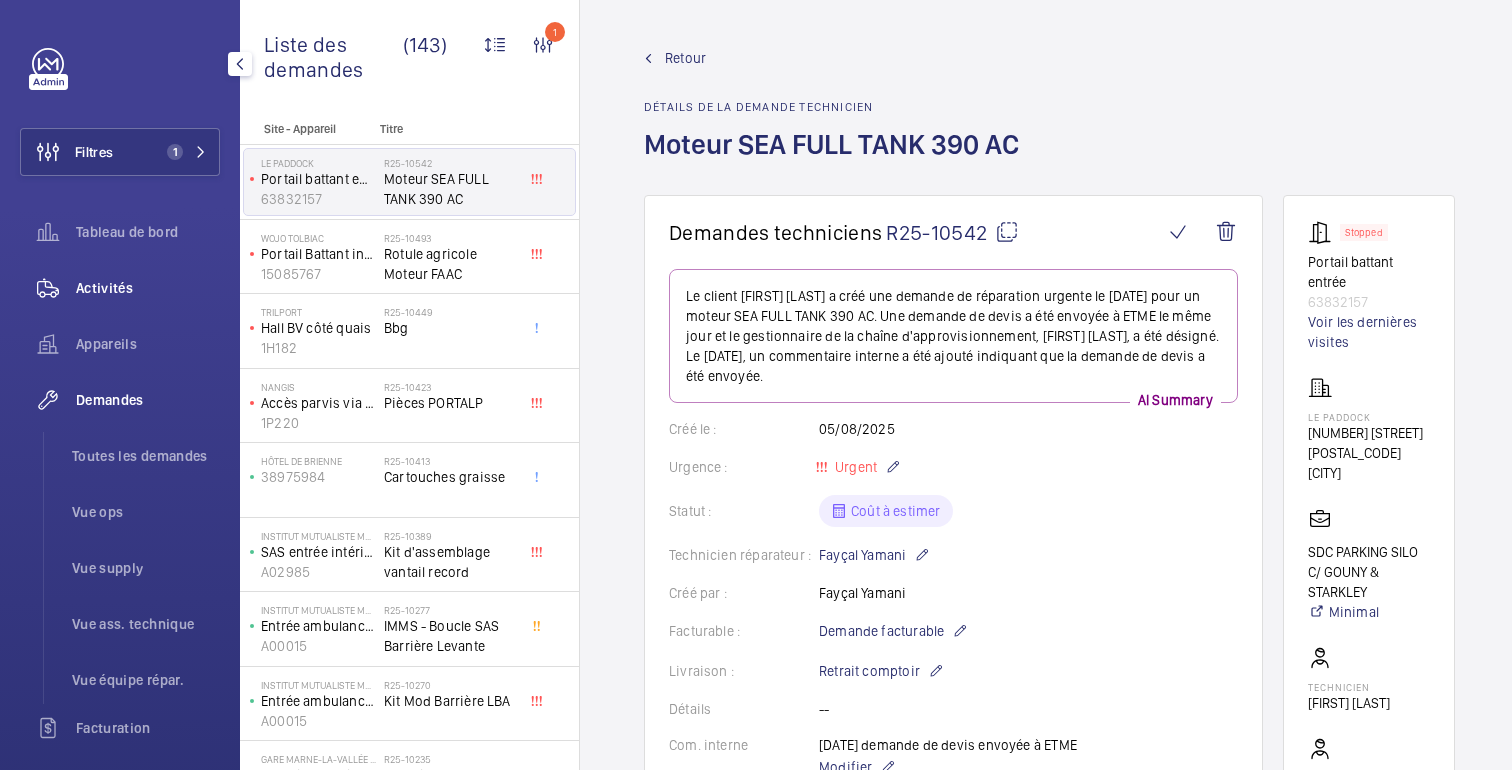 click on "Activités" 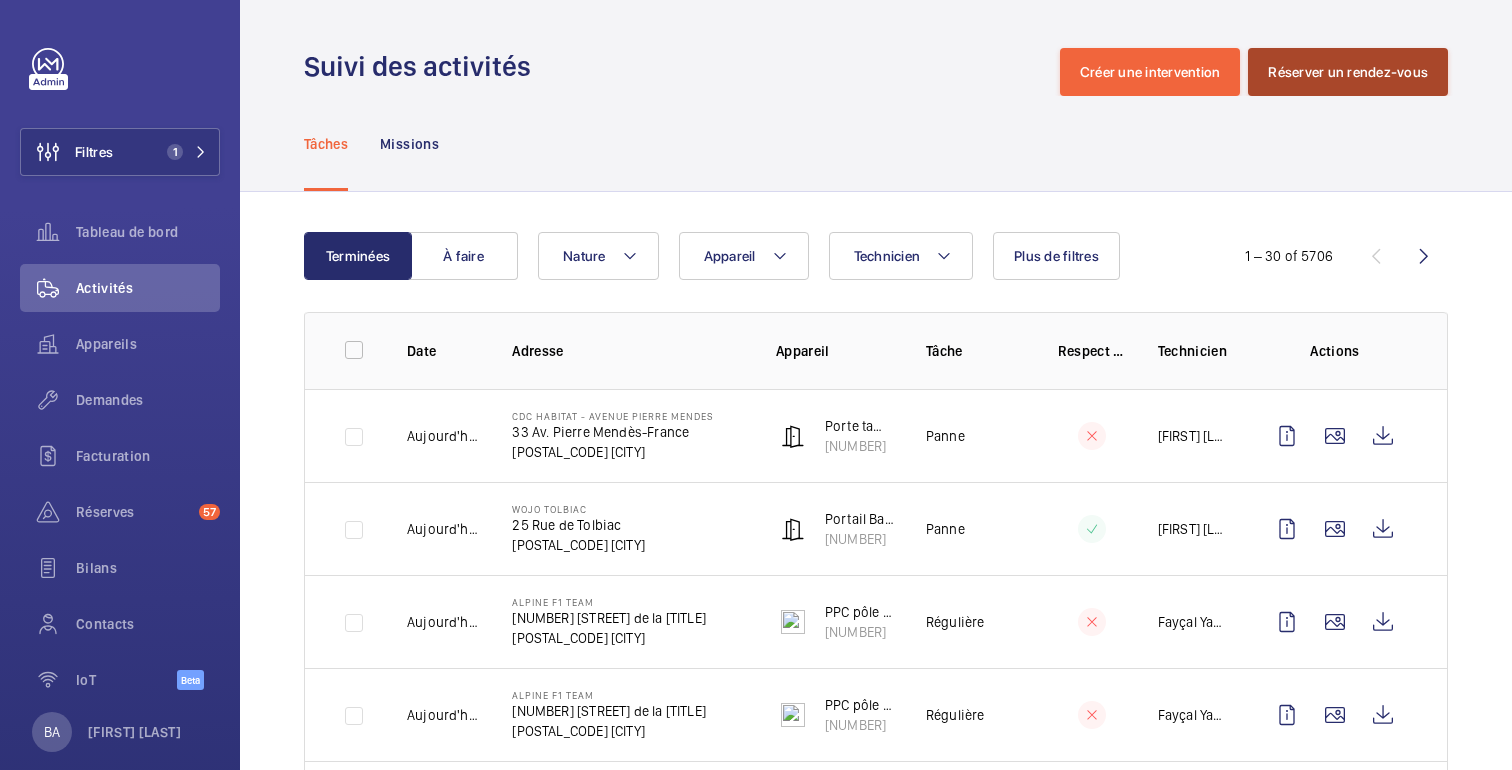 click on "Réserver un rendez-vous" 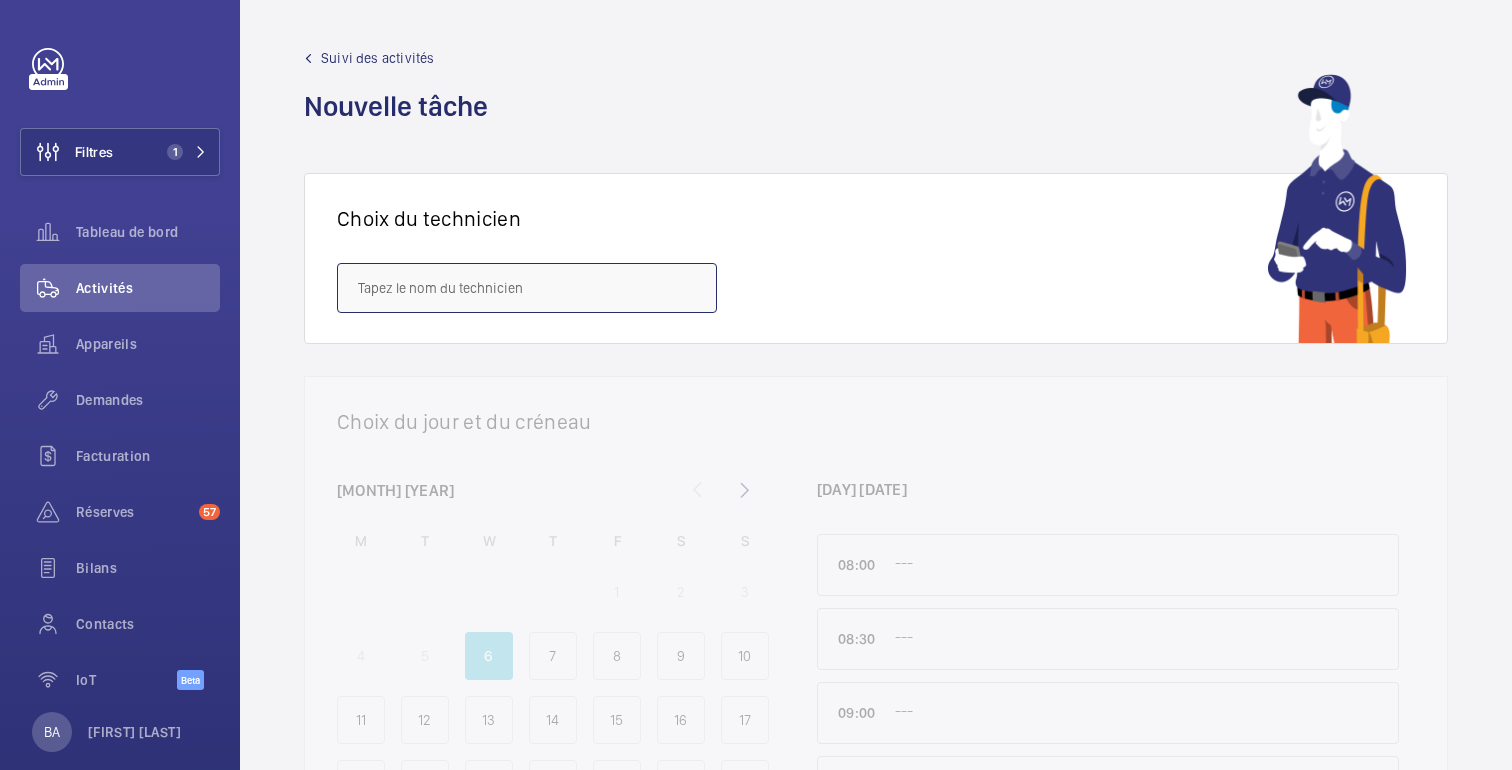 click at bounding box center [527, 288] 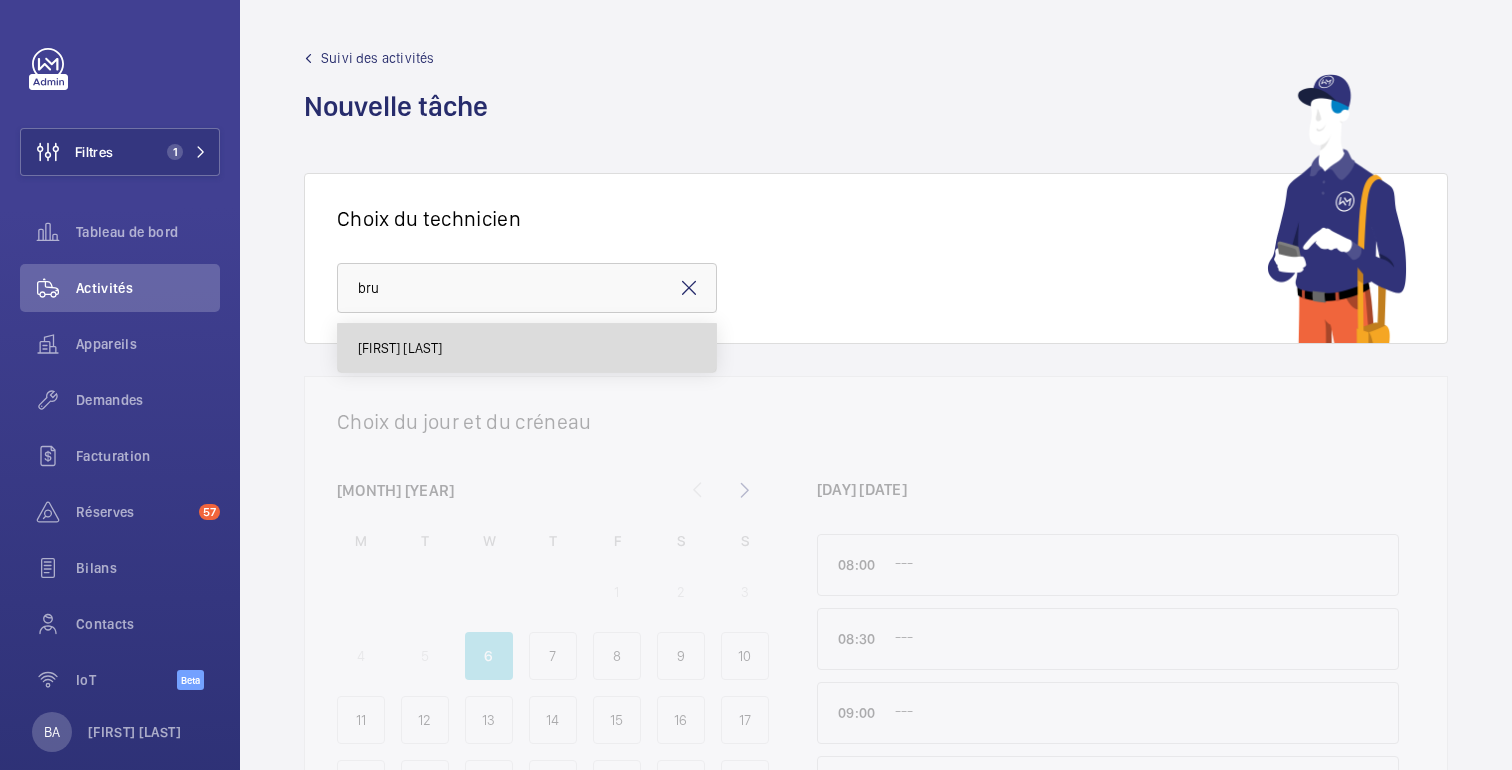 click on "[FIRST] [LAST]" at bounding box center (527, 348) 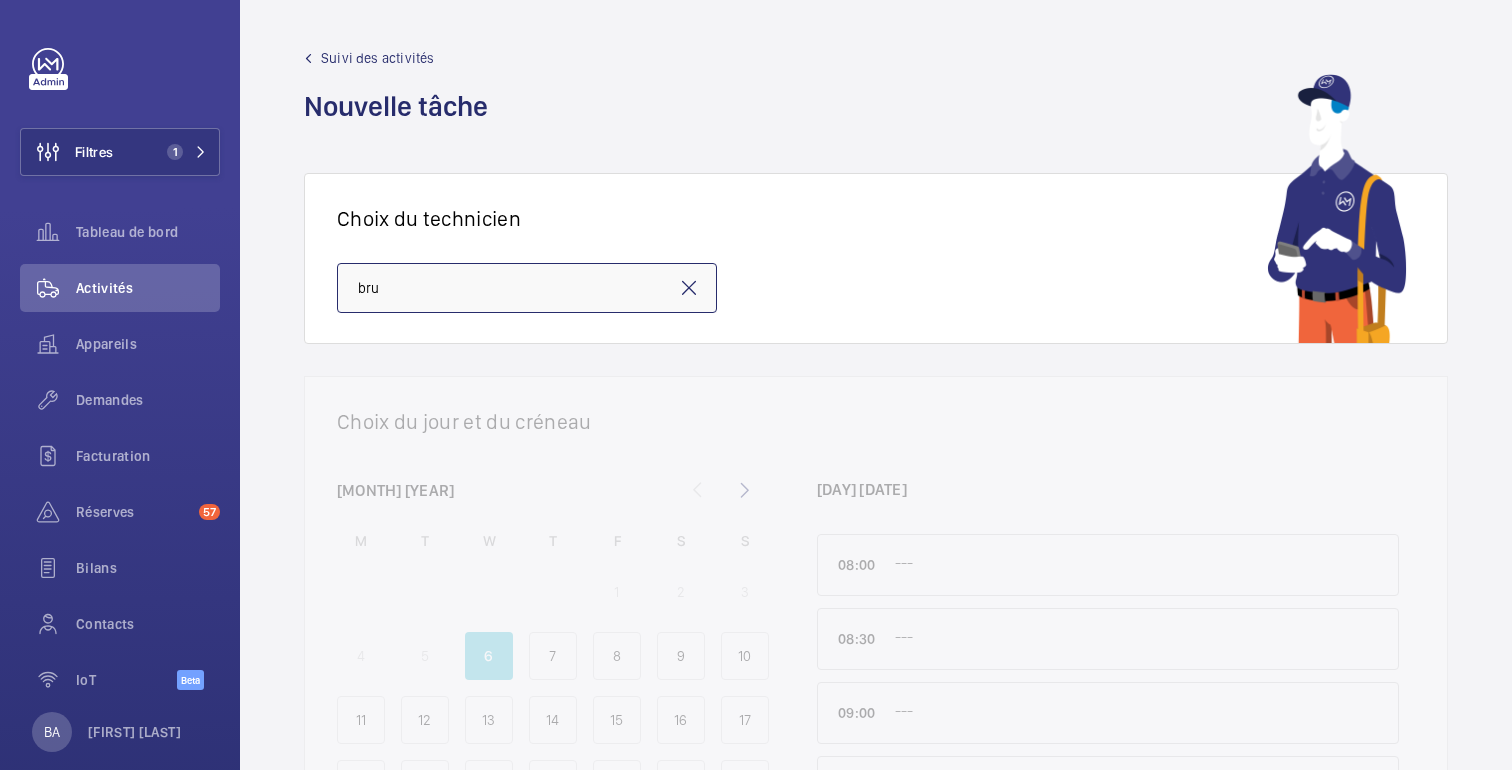 type on "[FIRST] [LAST]" 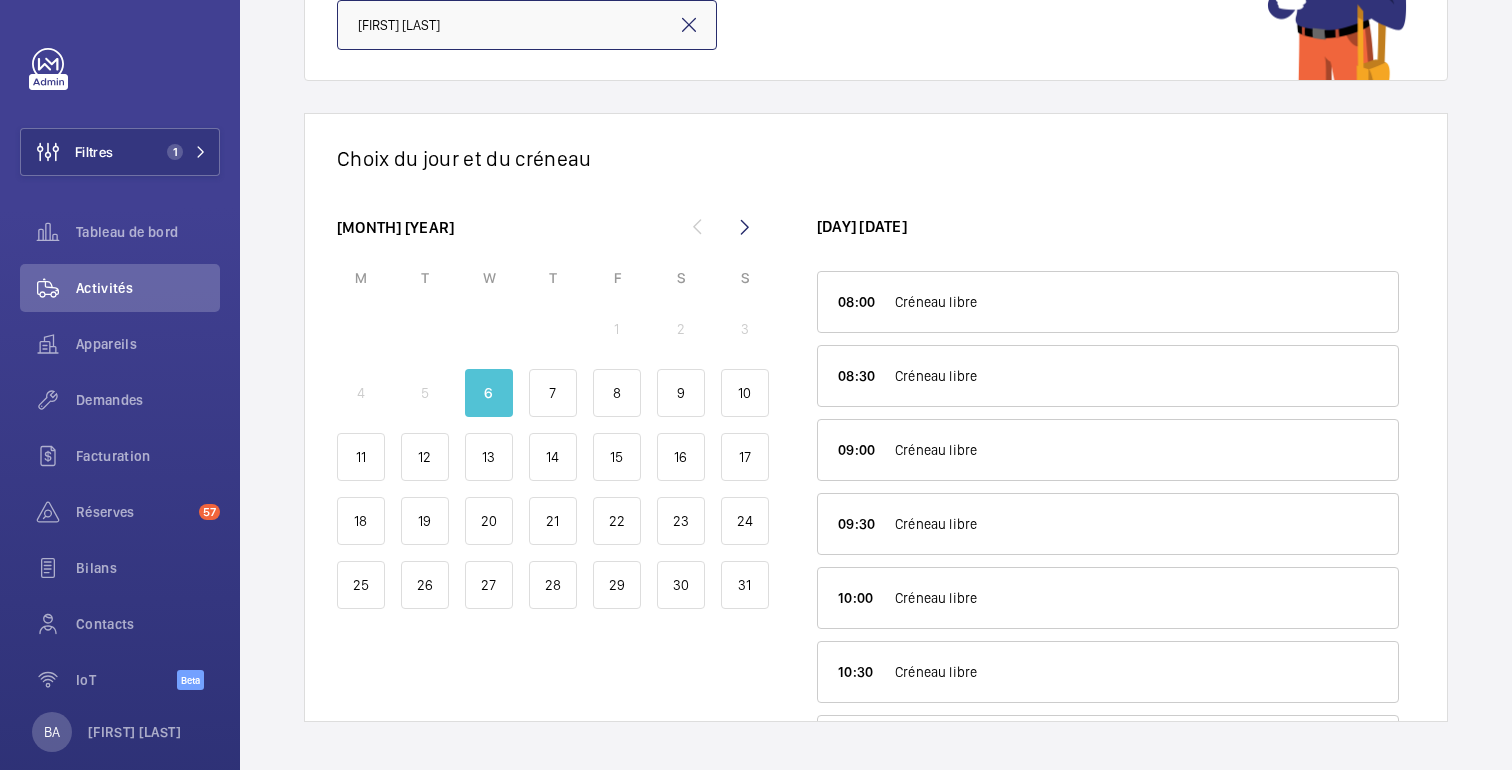 scroll, scrollTop: 261, scrollLeft: 0, axis: vertical 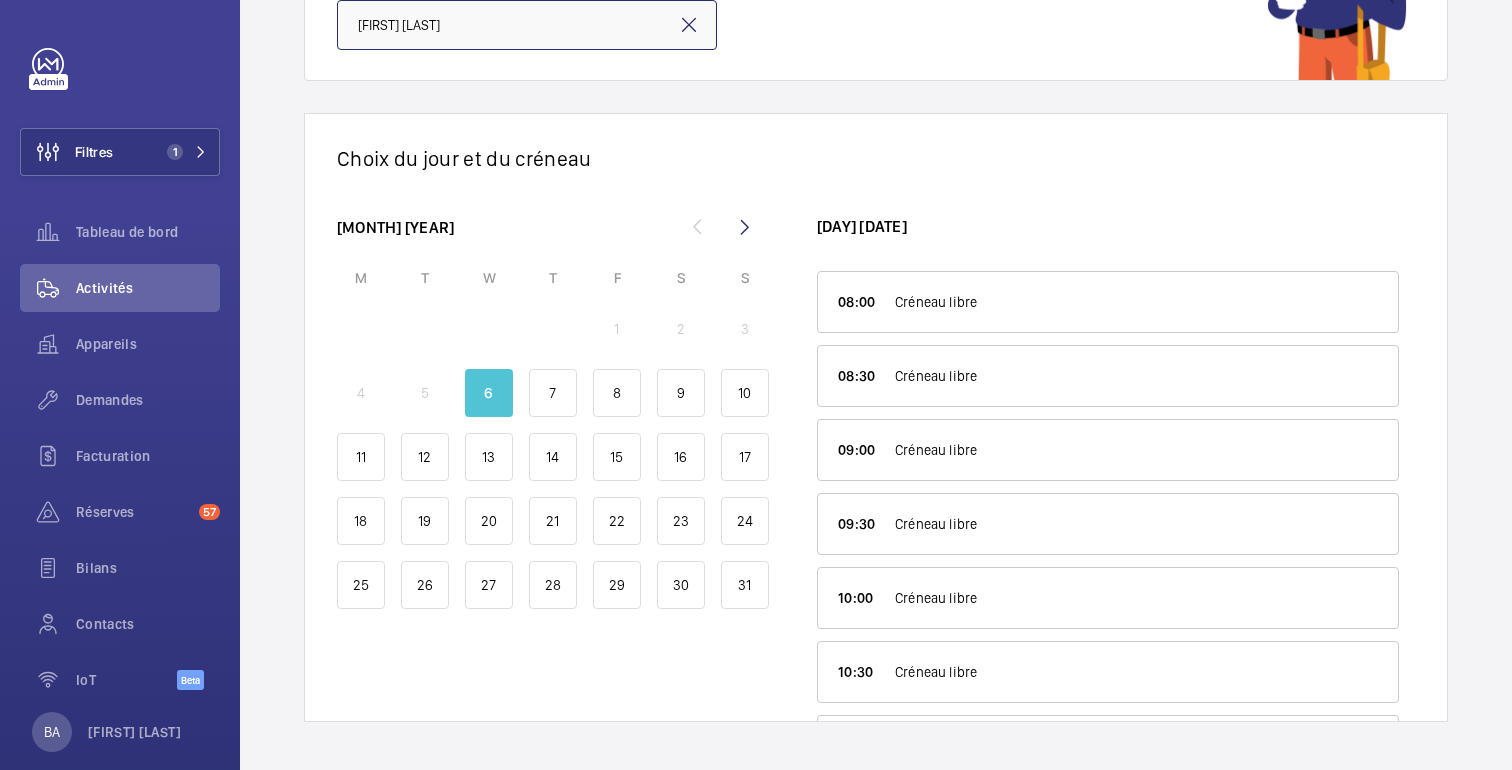 click on "[FIRST] [LAST]" at bounding box center (527, 25) 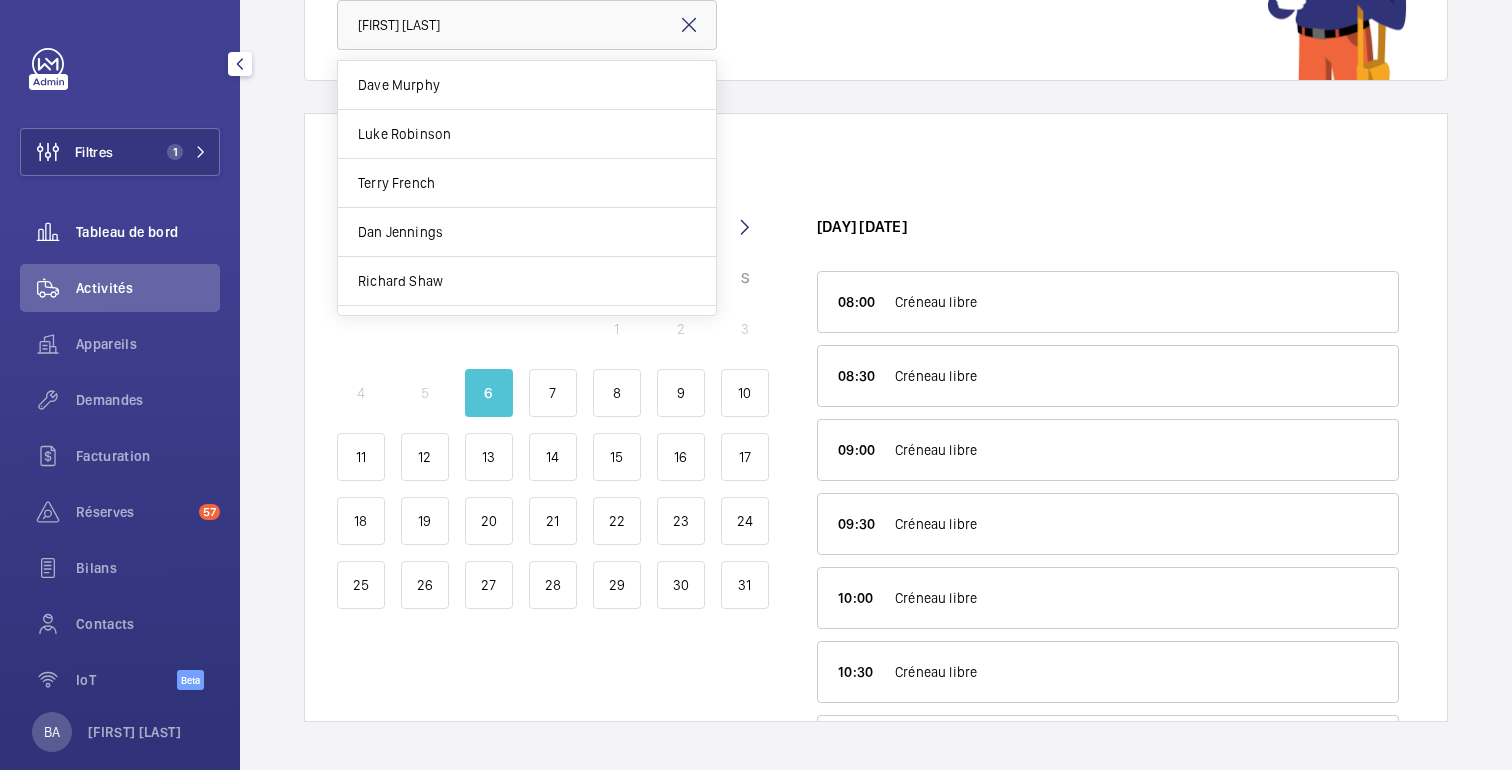 click on "Tableau de bord" 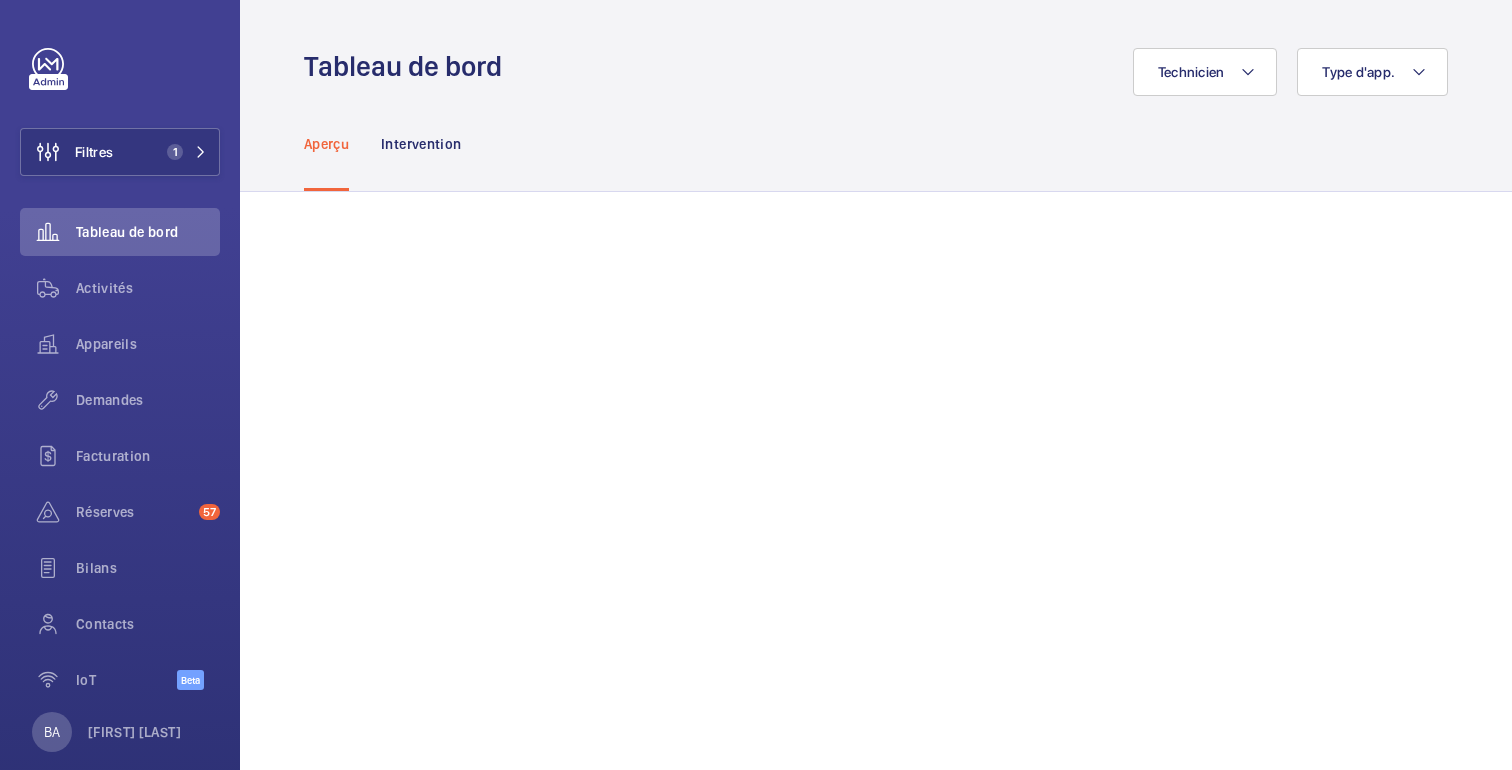 click on "Technicien  Type d'app." 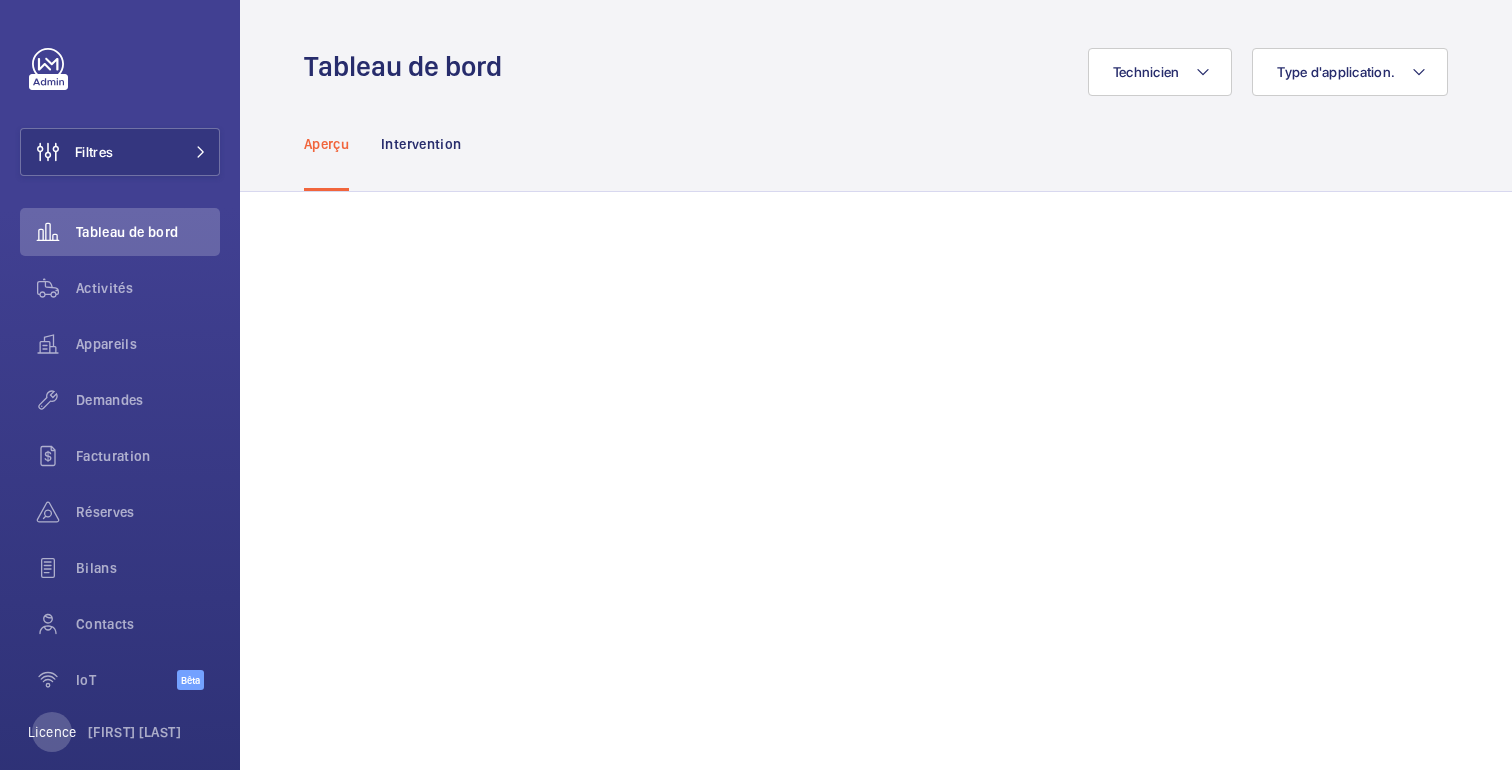 scroll, scrollTop: 0, scrollLeft: 0, axis: both 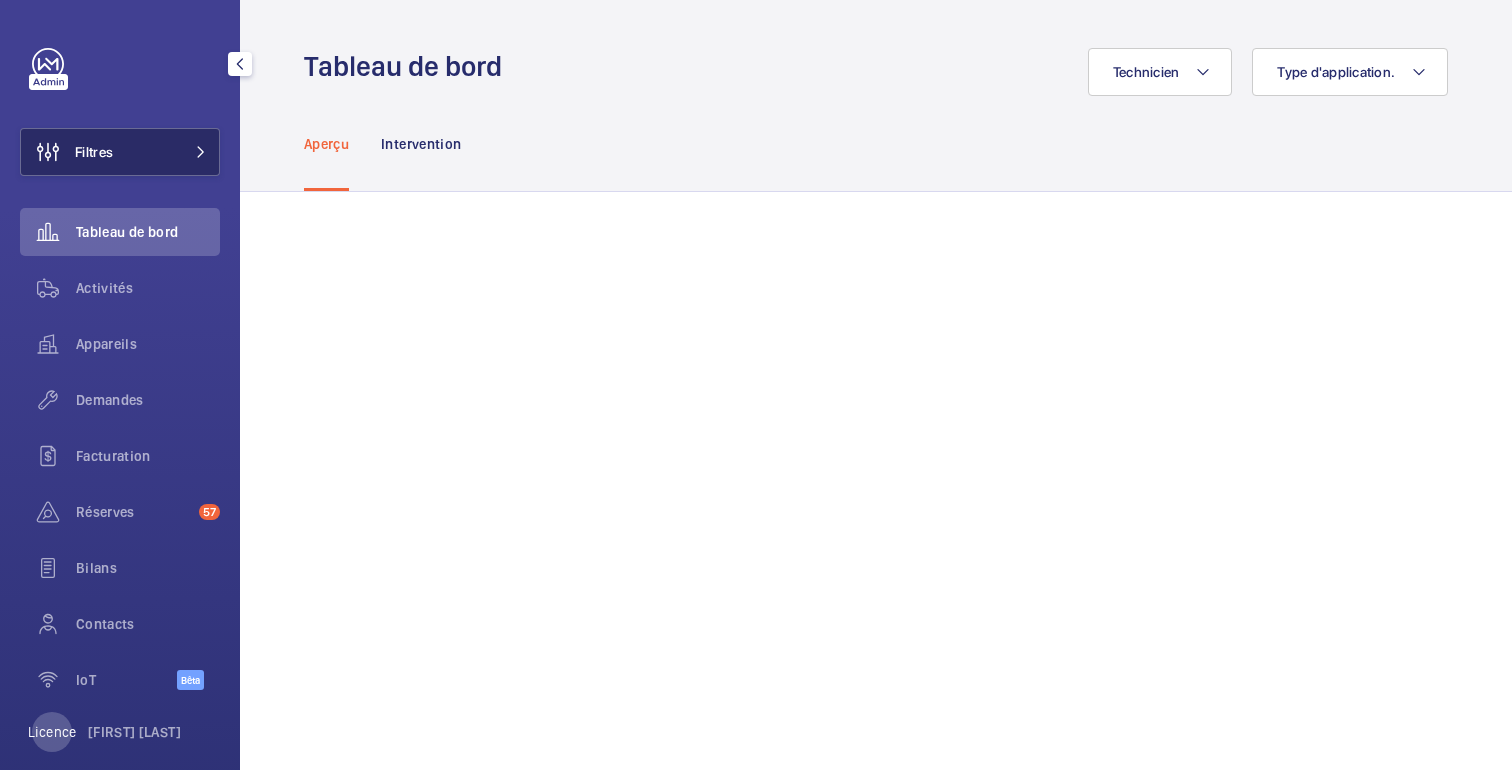 click on "Filtres" 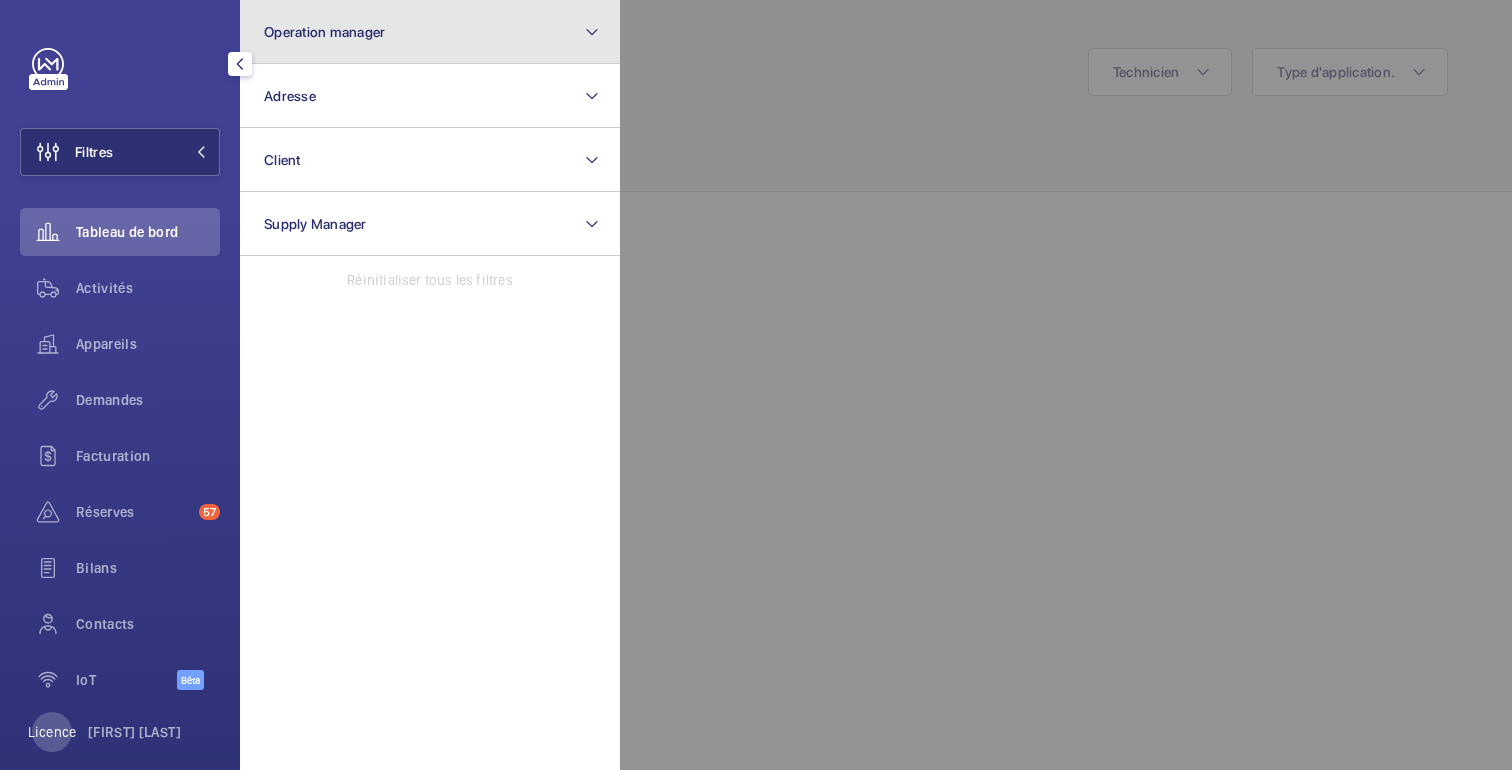 click on "Operation manager" 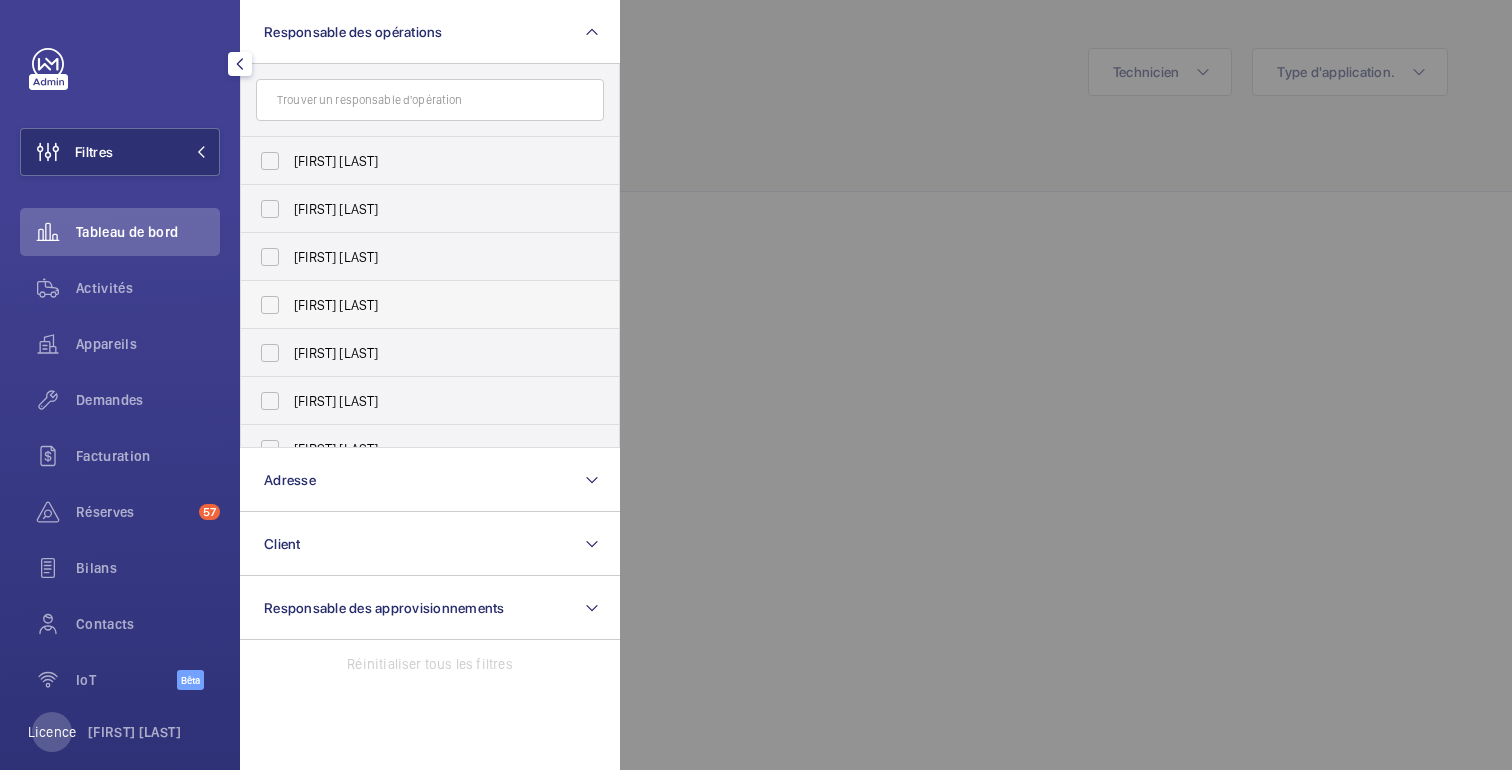 scroll, scrollTop: 74, scrollLeft: 0, axis: vertical 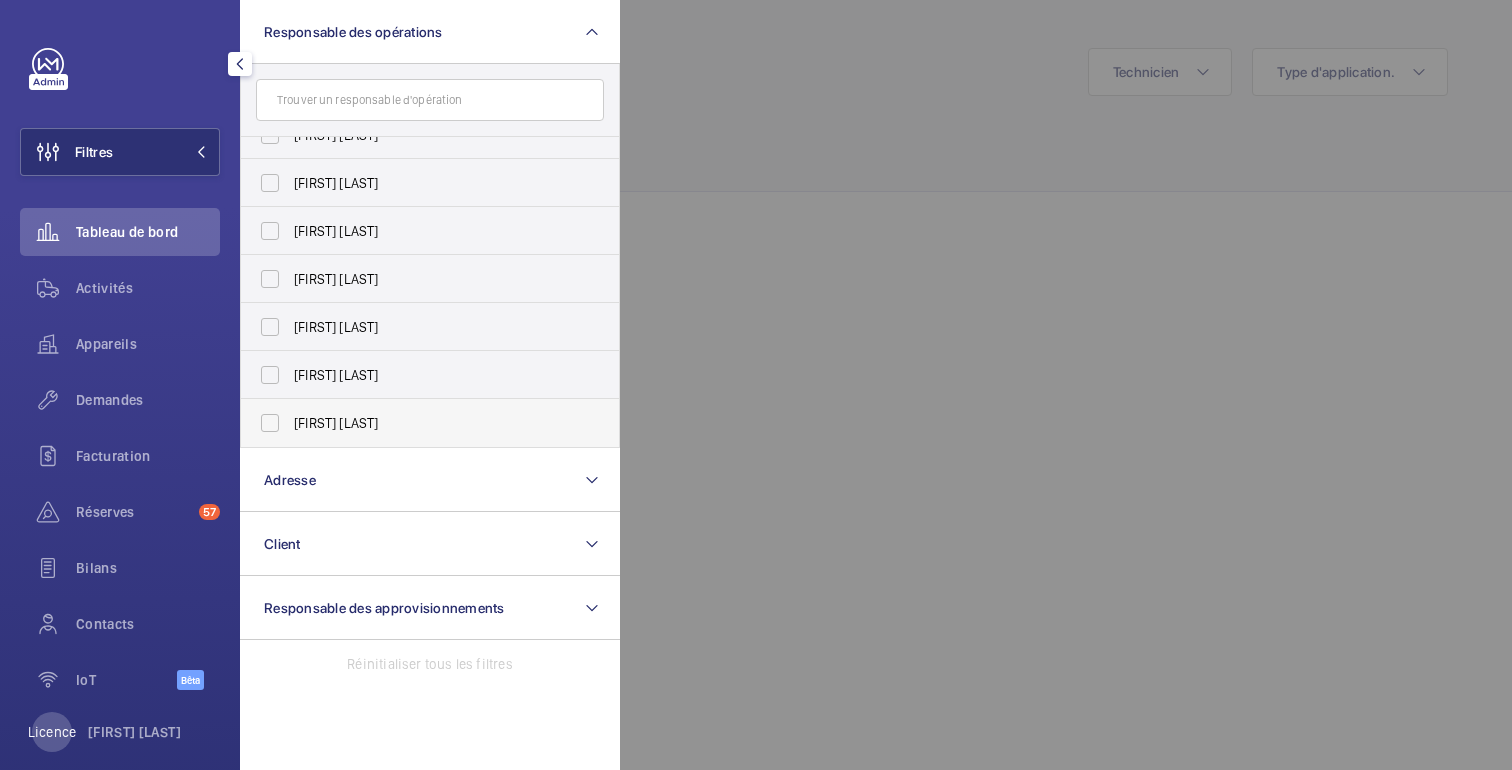 click on "[FIRST] [LAST]" at bounding box center (336, 423) 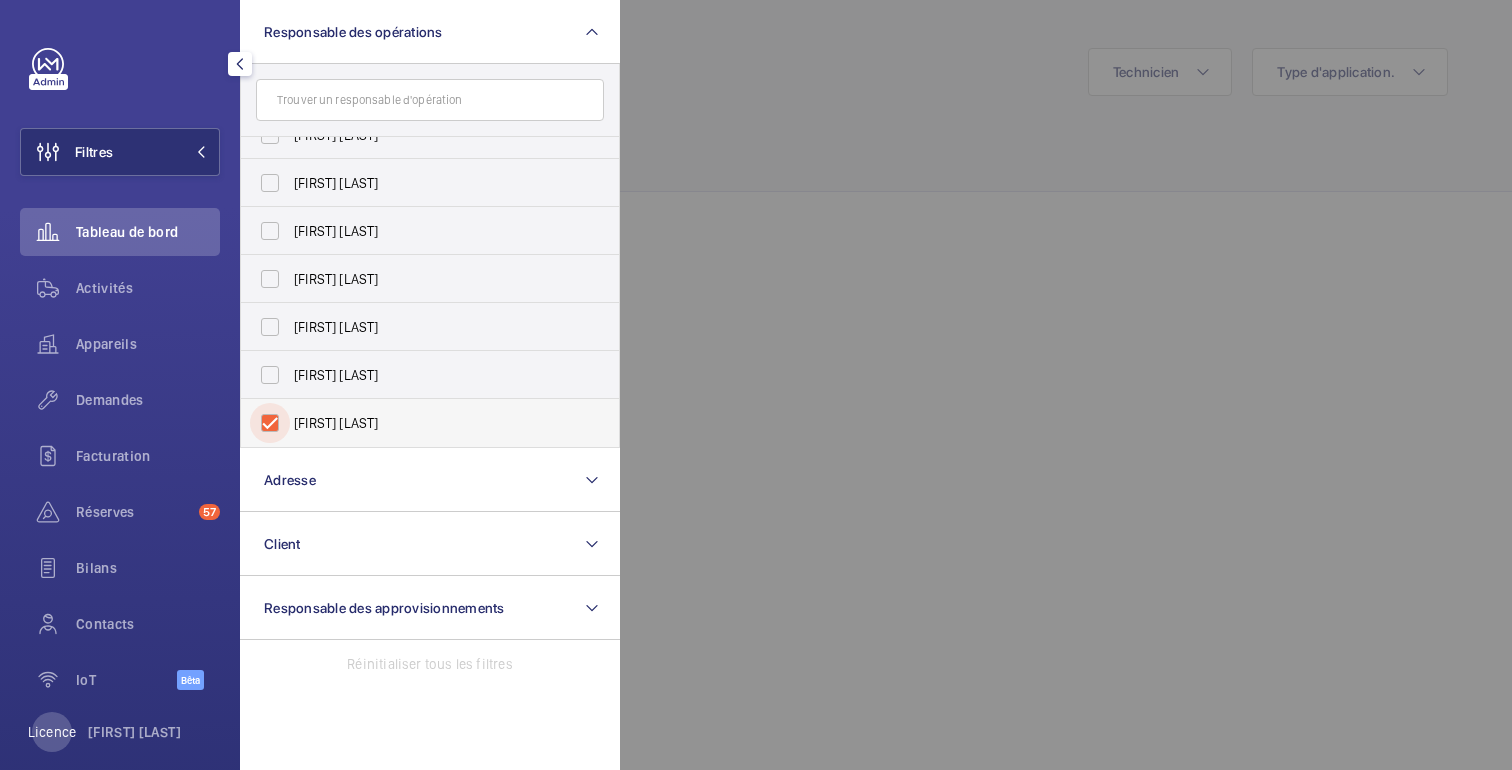 checkbox on "true" 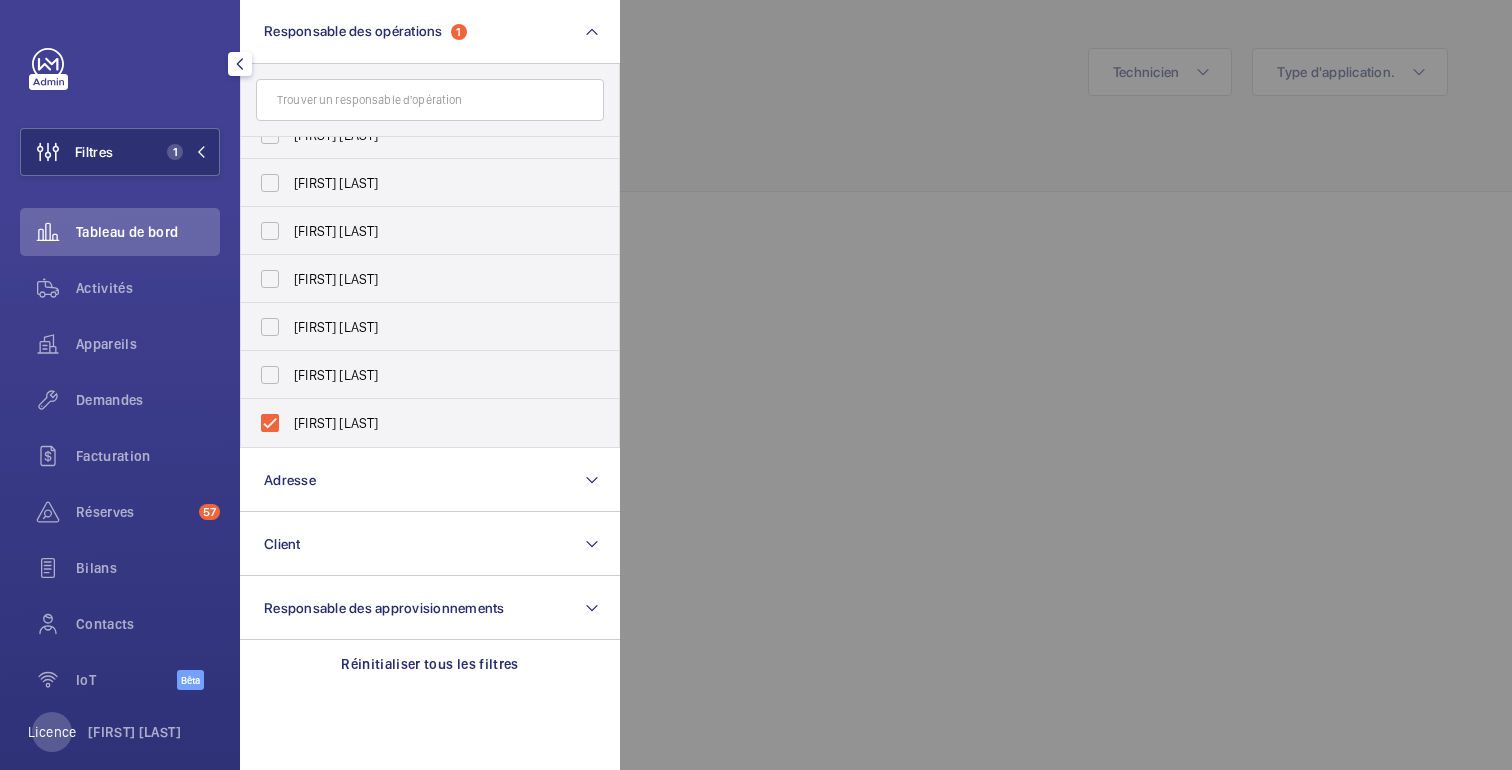 click 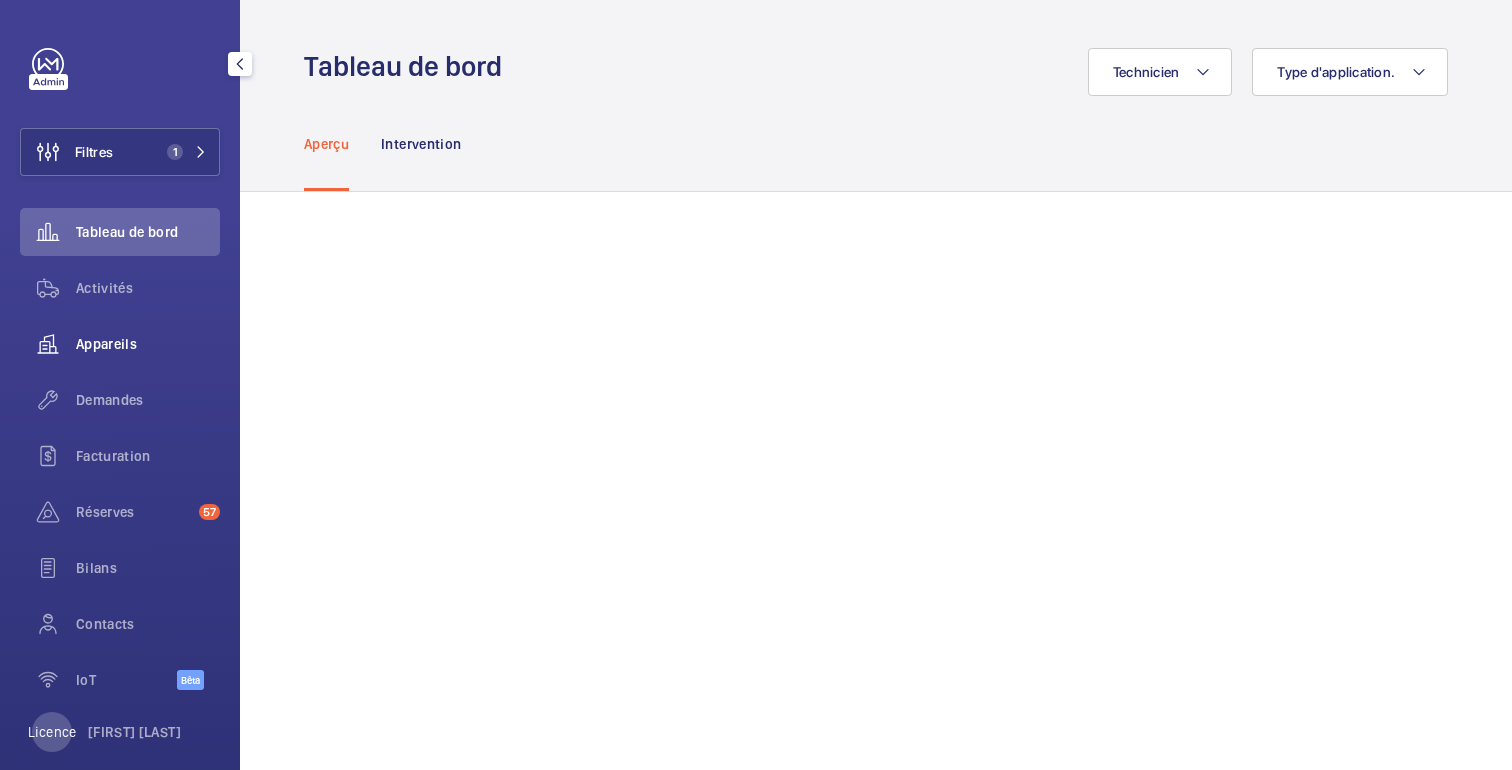 click on "Appareils" 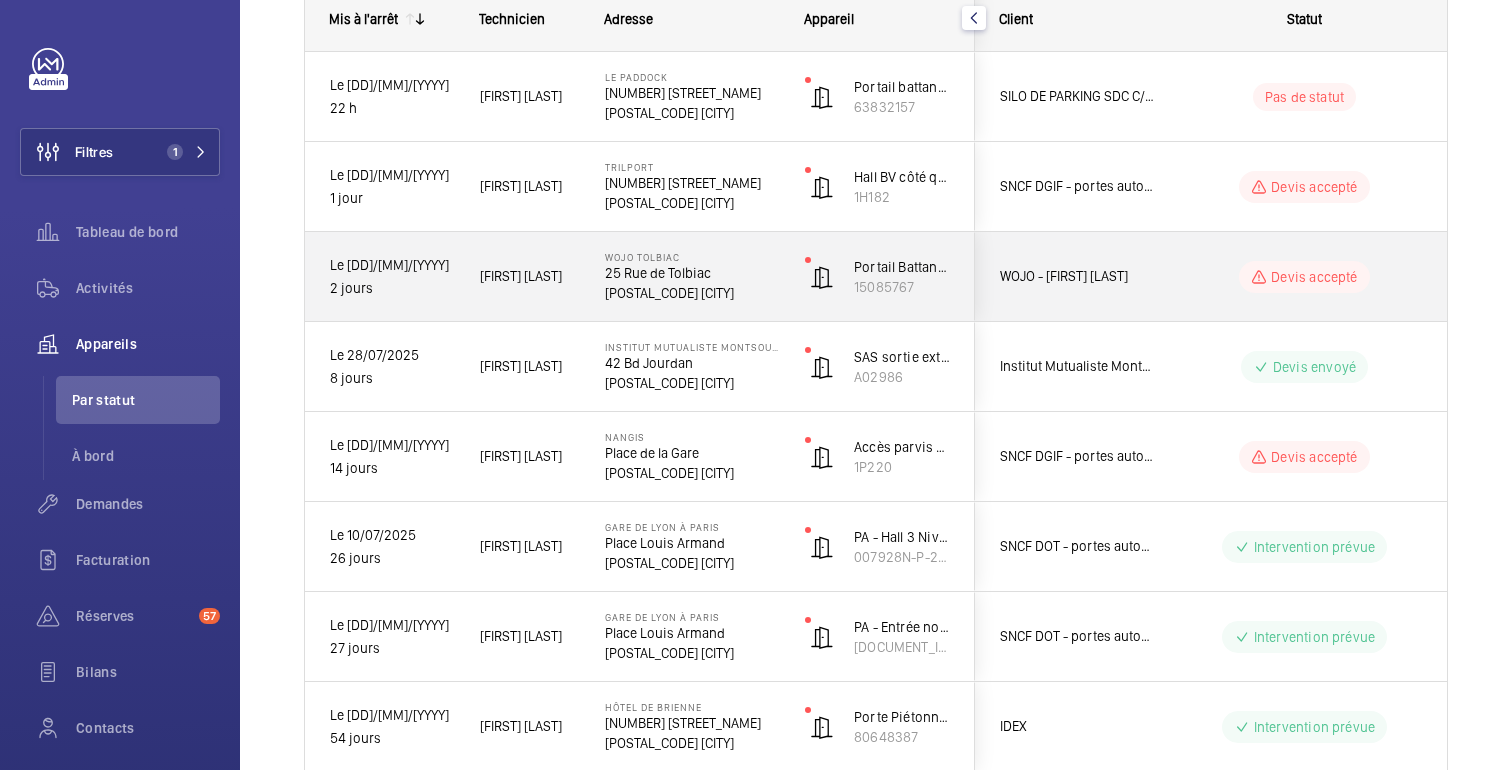 scroll, scrollTop: 0, scrollLeft: 0, axis: both 